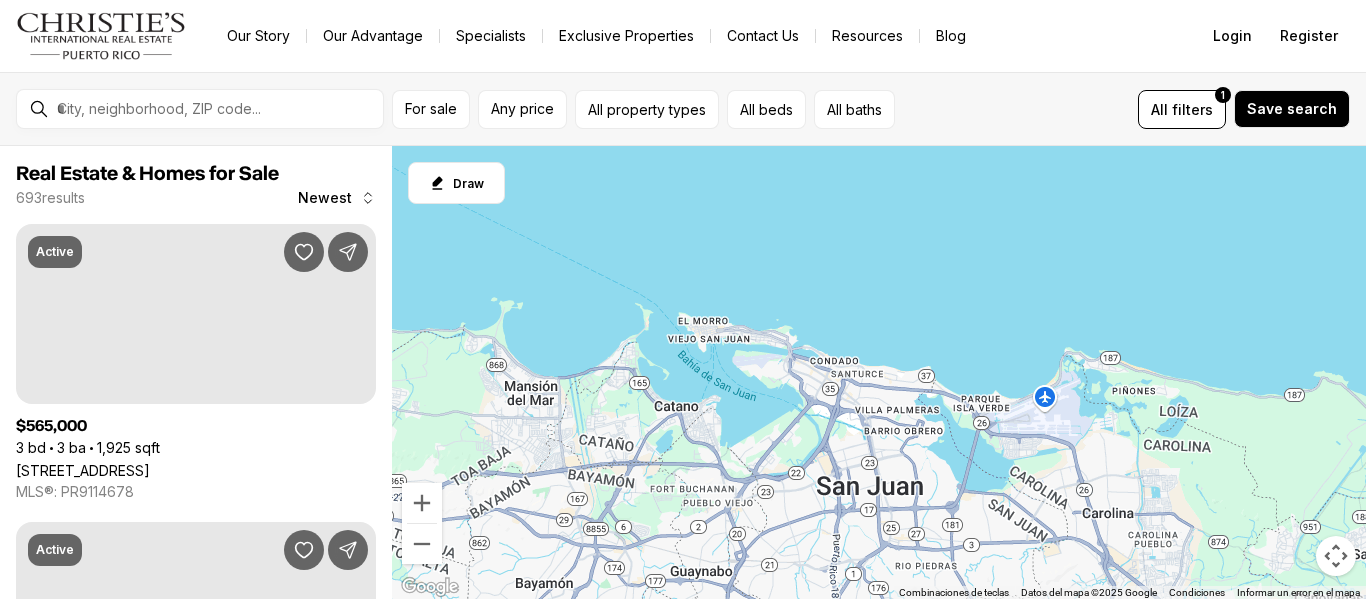 scroll, scrollTop: 0, scrollLeft: 0, axis: both 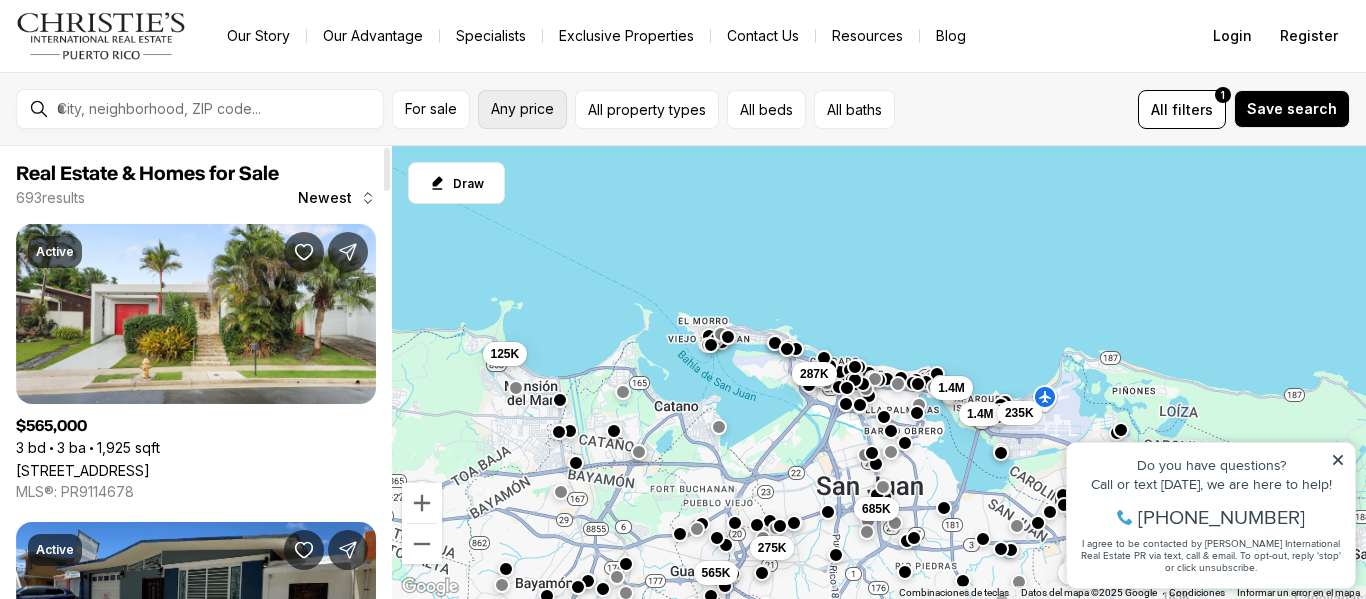 drag, startPoint x: 387, startPoint y: 181, endPoint x: 480, endPoint y: 107, distance: 118.84864 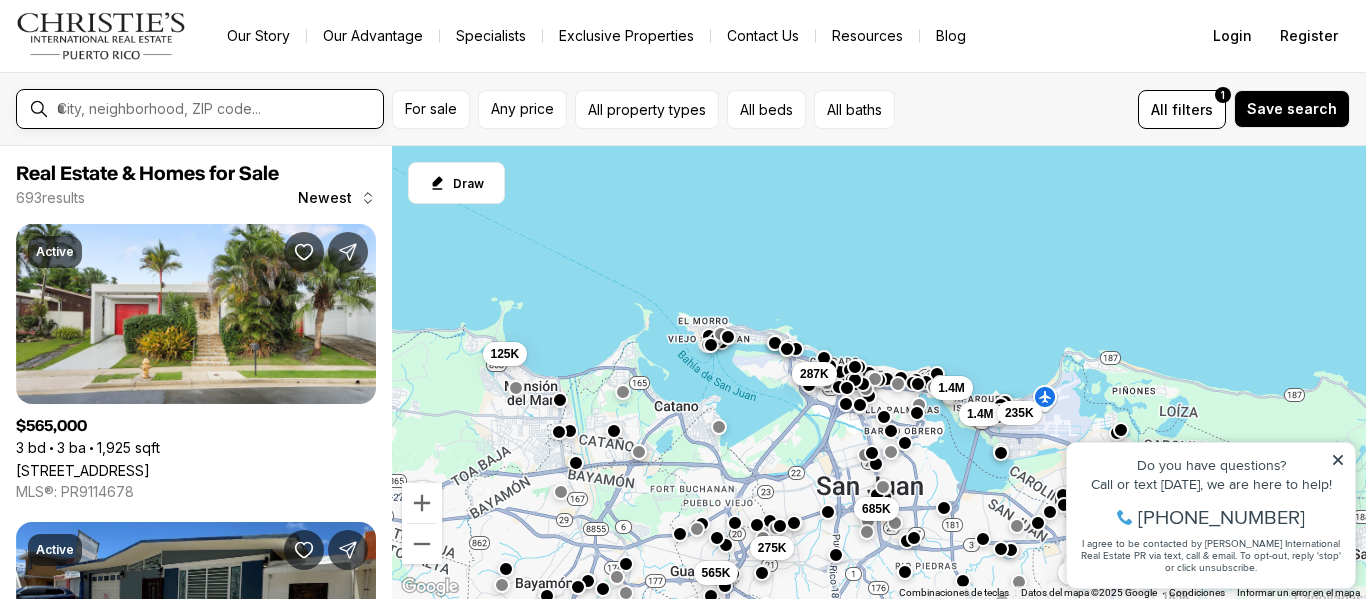 click at bounding box center (216, 109) 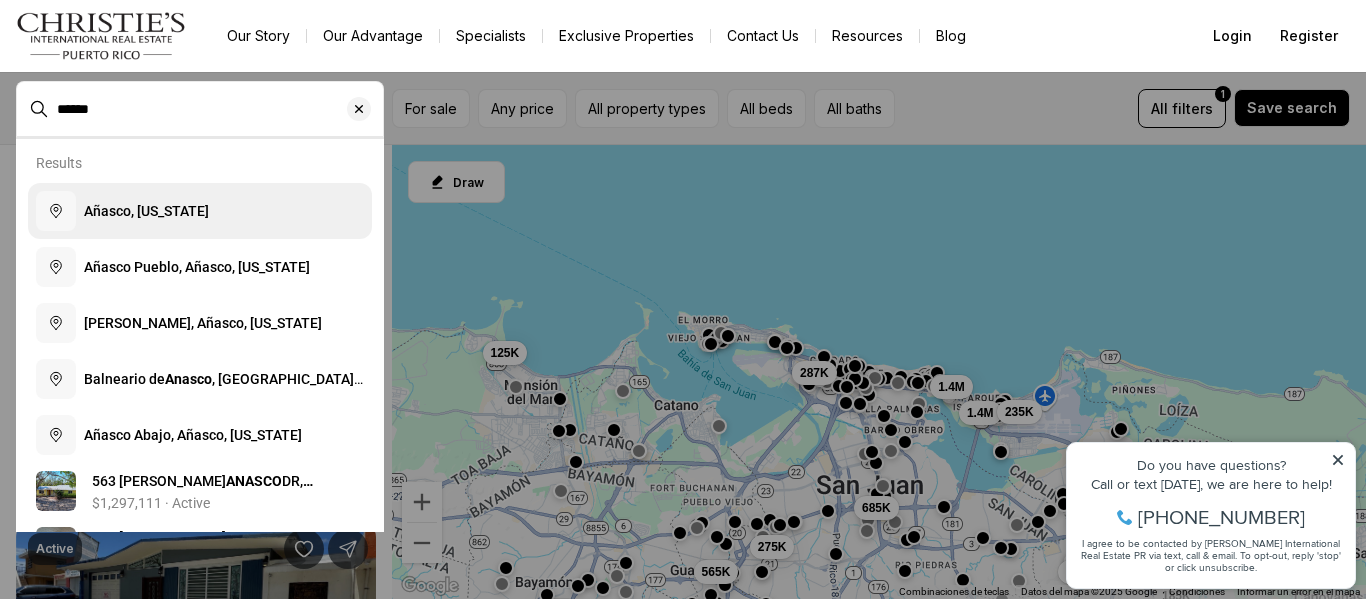 click on "Añasco, [US_STATE]" at bounding box center [200, 211] 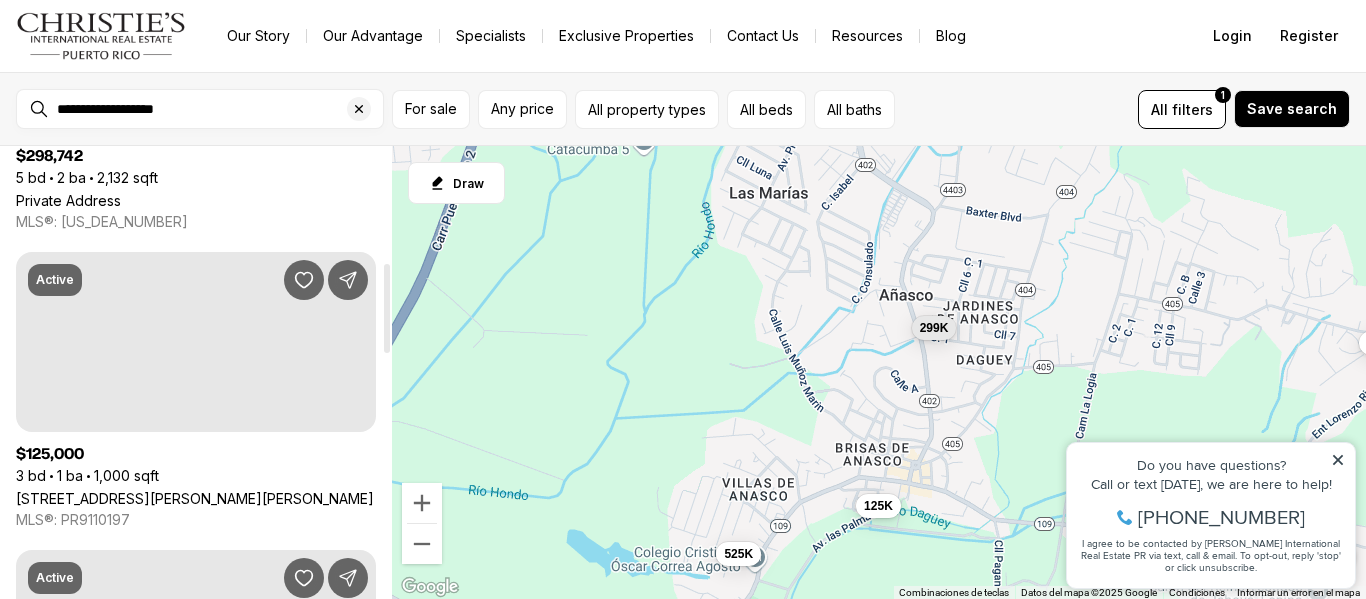 scroll, scrollTop: 597, scrollLeft: 0, axis: vertical 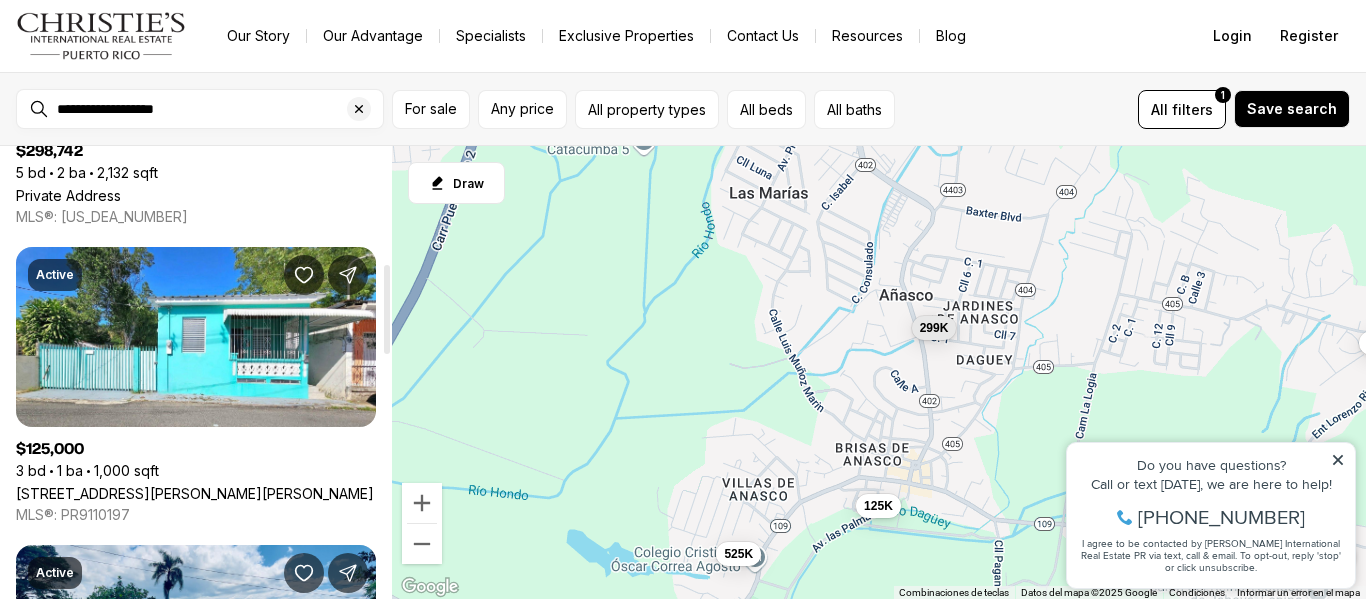 drag, startPoint x: 386, startPoint y: 200, endPoint x: 377, endPoint y: 317, distance: 117.34564 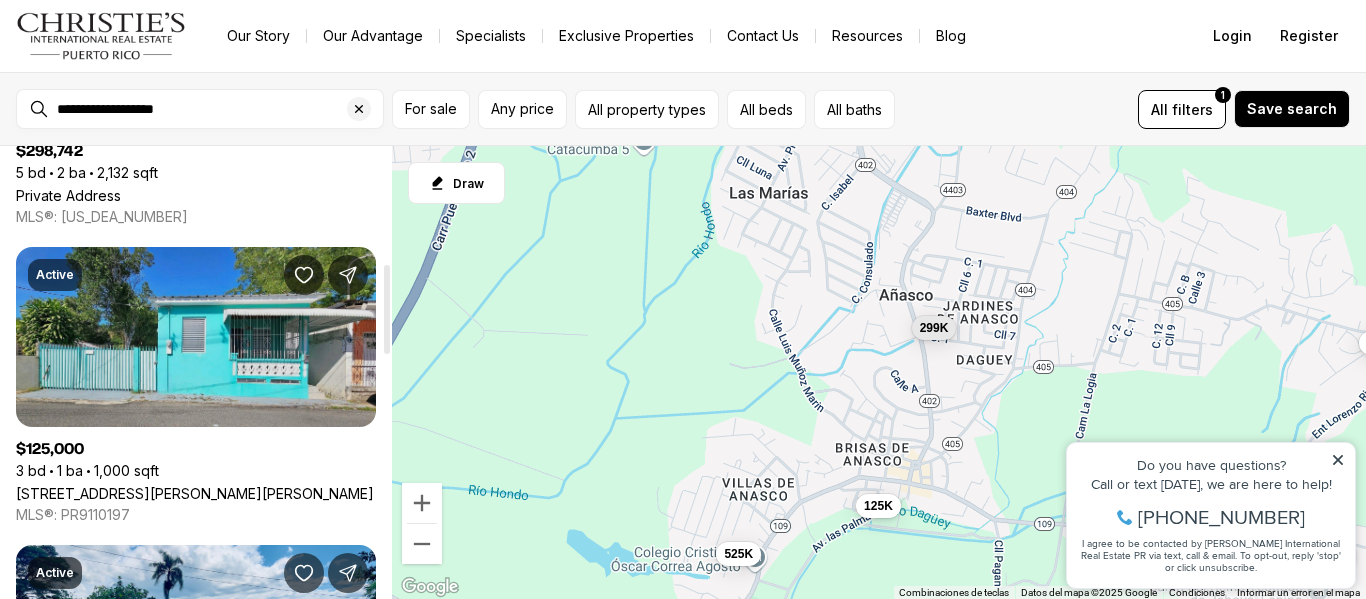 click on "[STREET_ADDRESS][PERSON_NAME][PERSON_NAME]" at bounding box center [195, 493] 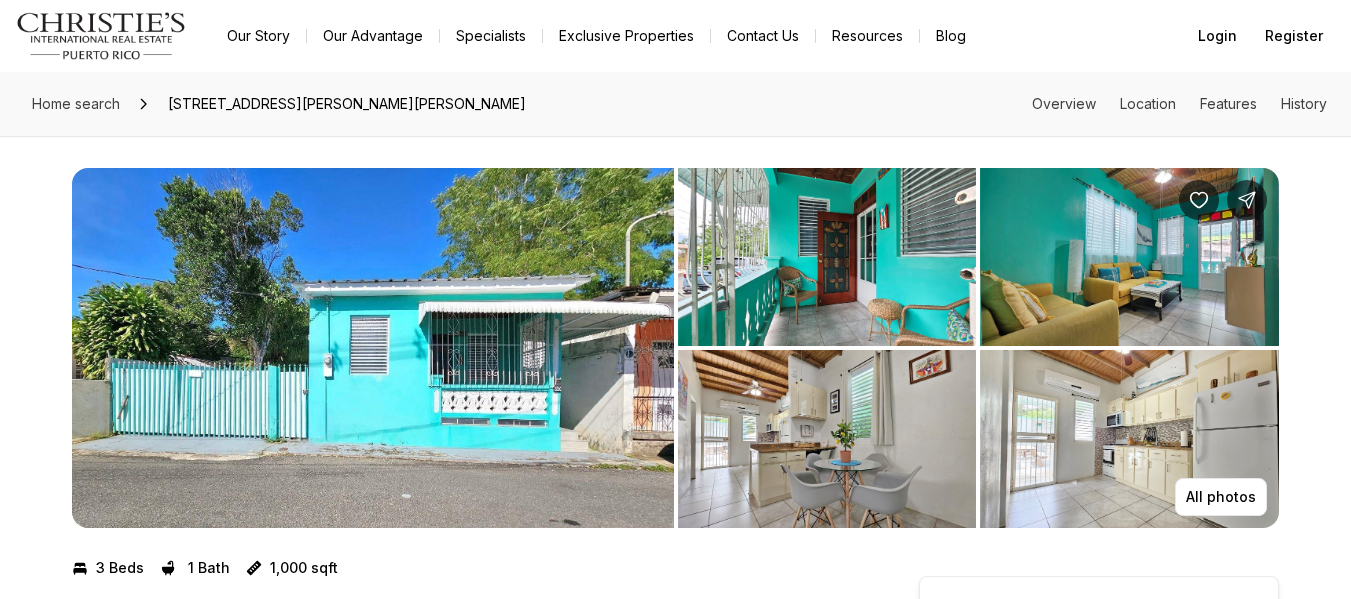 scroll, scrollTop: 0, scrollLeft: 0, axis: both 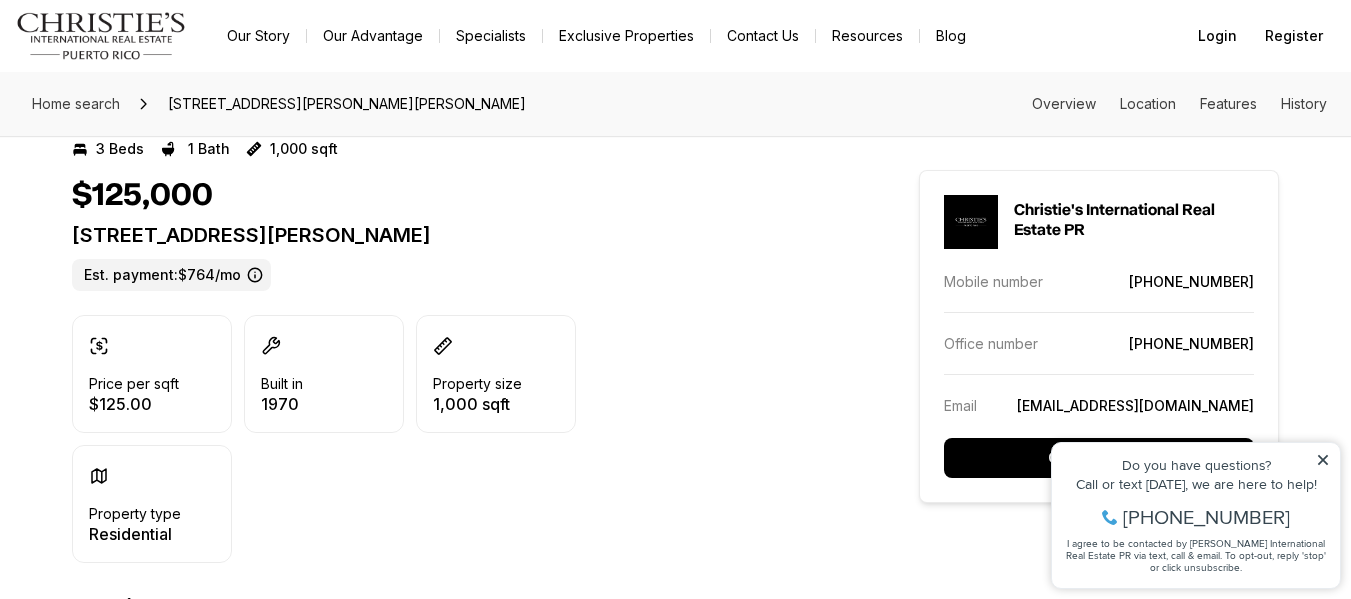 drag, startPoint x: 1365, startPoint y: 64, endPoint x: 1365, endPoint y: 110, distance: 46 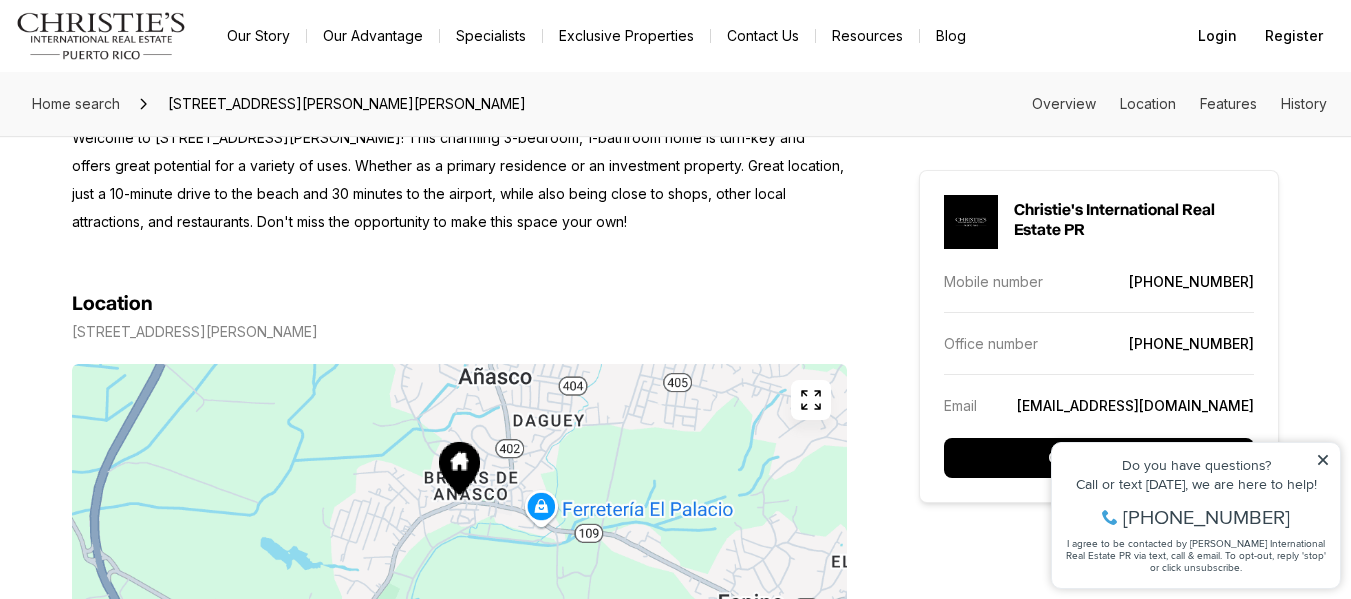 scroll, scrollTop: 911, scrollLeft: 0, axis: vertical 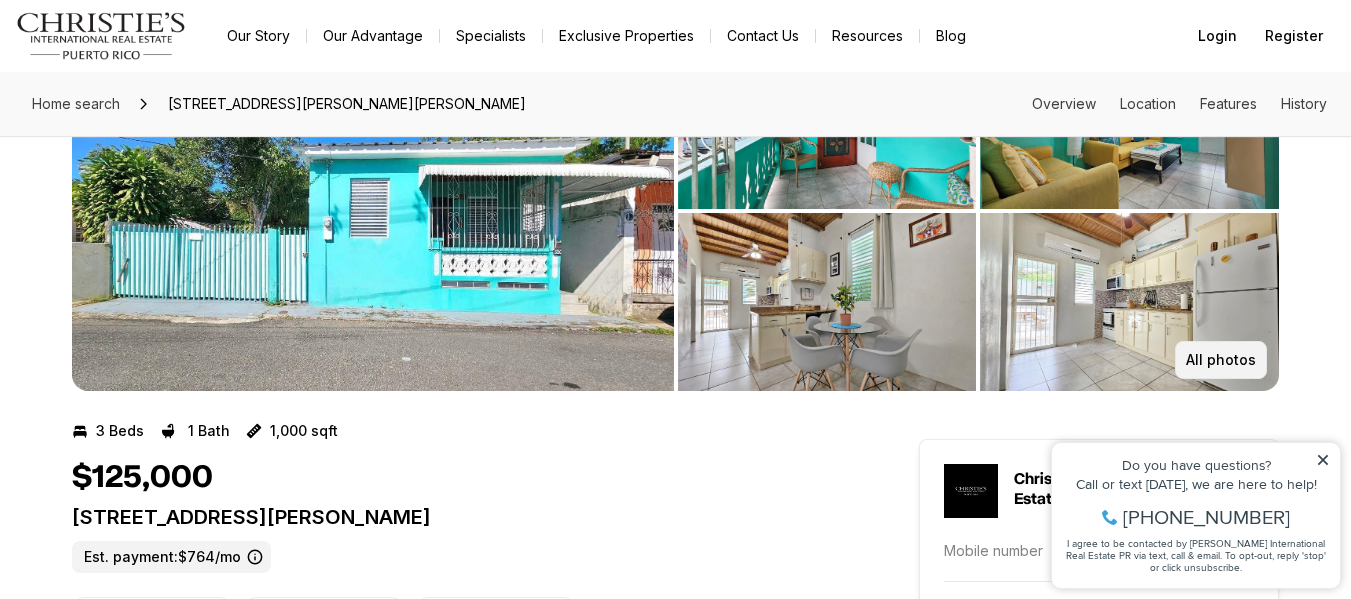 click on "All photos" at bounding box center (1221, 360) 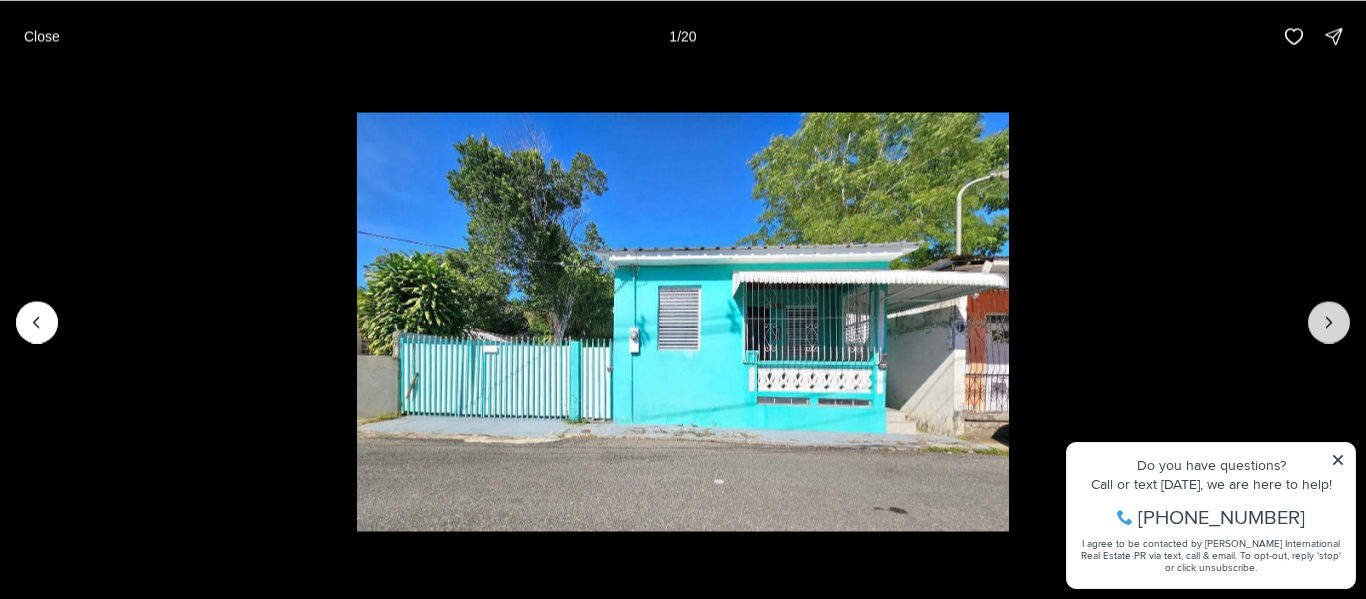 click at bounding box center [1329, 322] 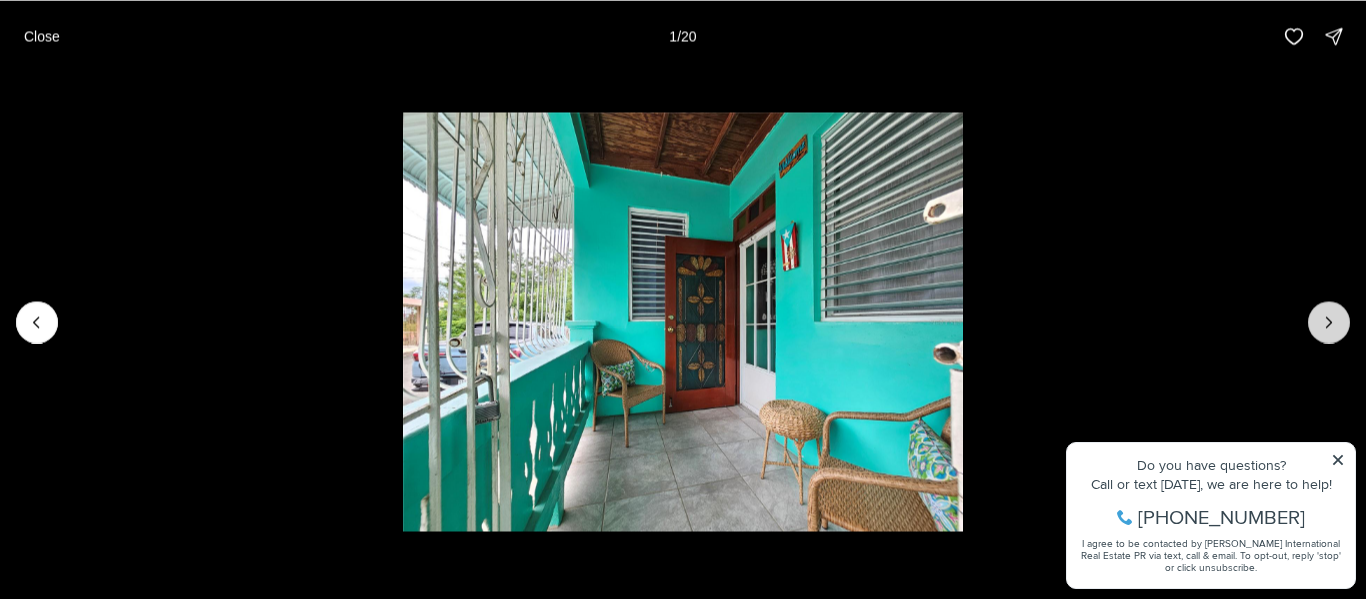 click at bounding box center (1329, 322) 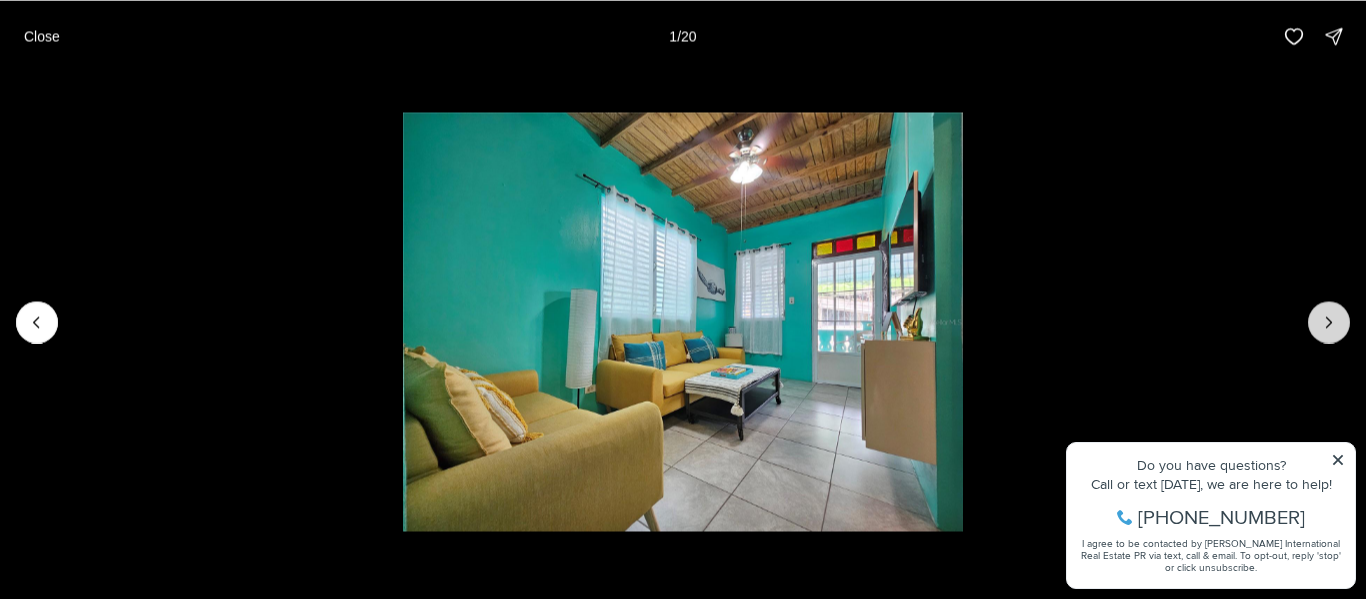 click at bounding box center (1329, 322) 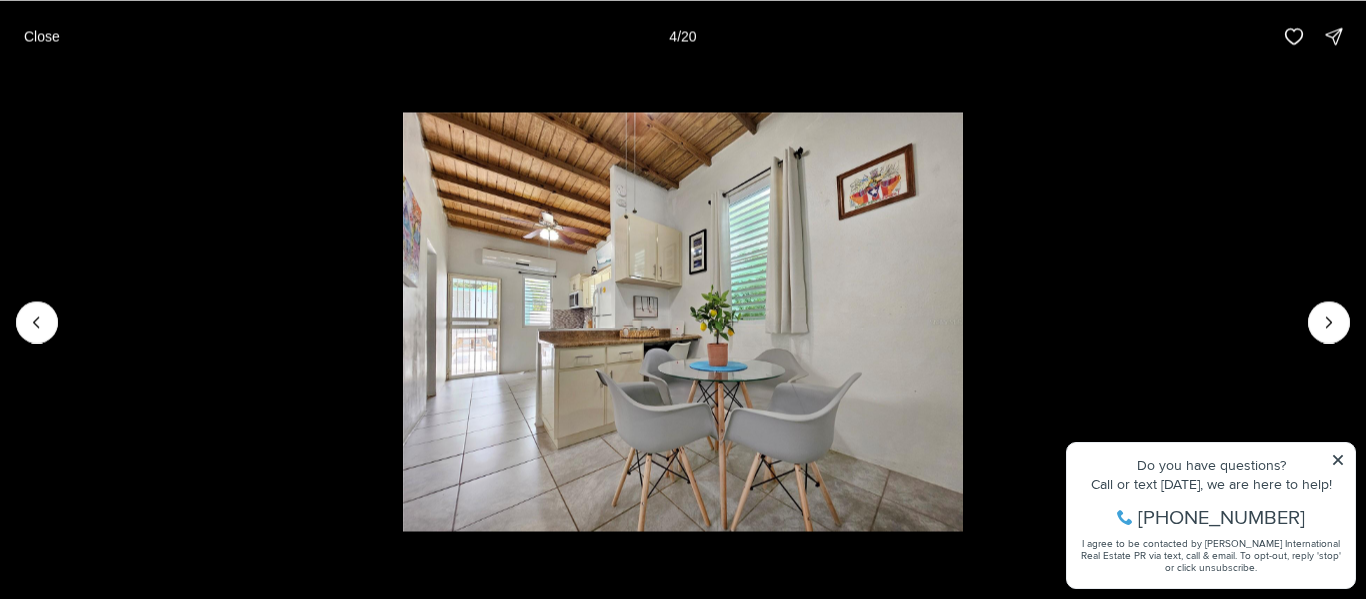 click at bounding box center [683, 321] 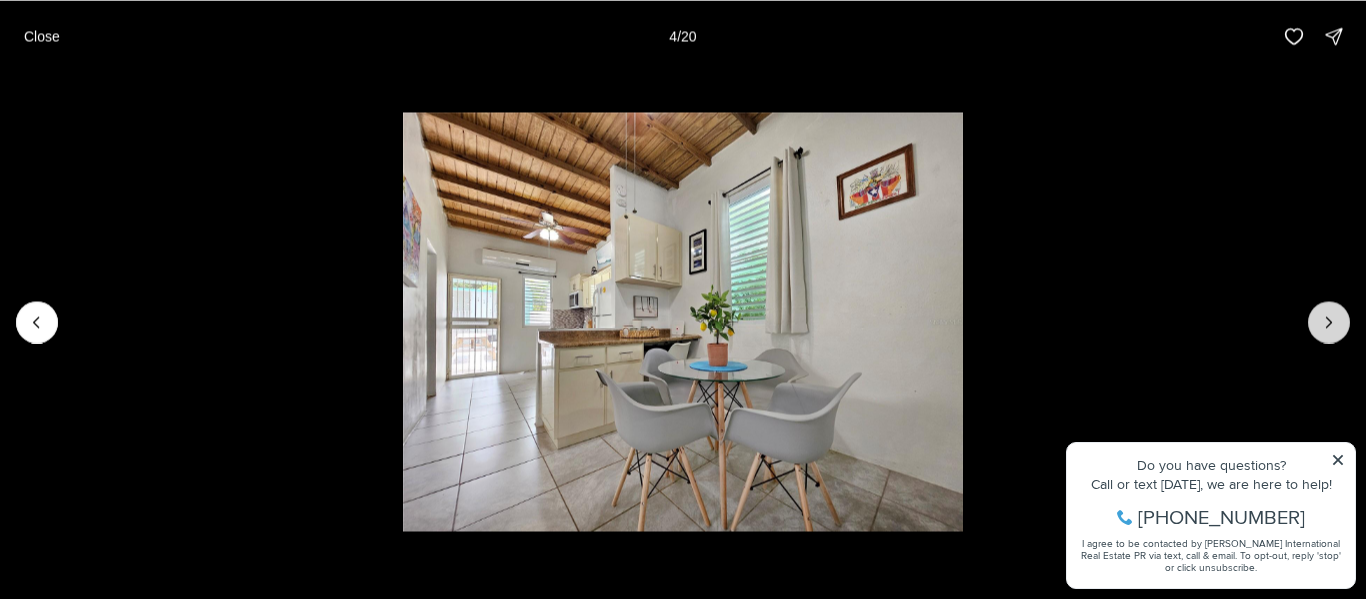 click at bounding box center (1329, 322) 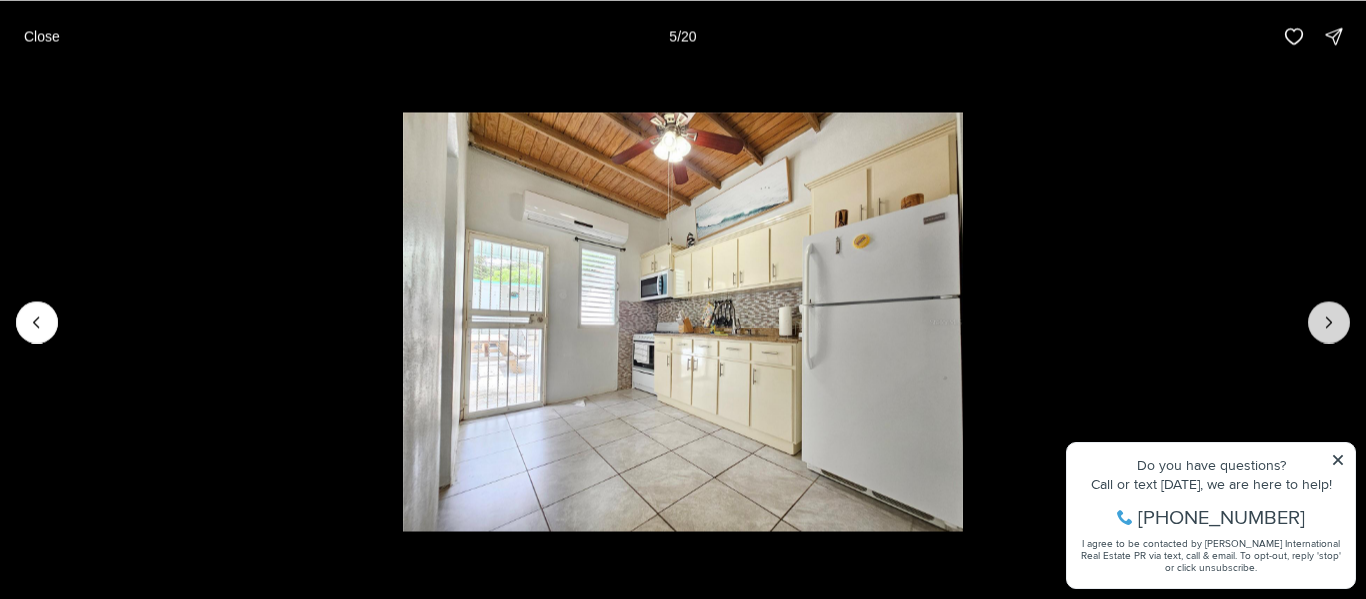 click at bounding box center [1329, 322] 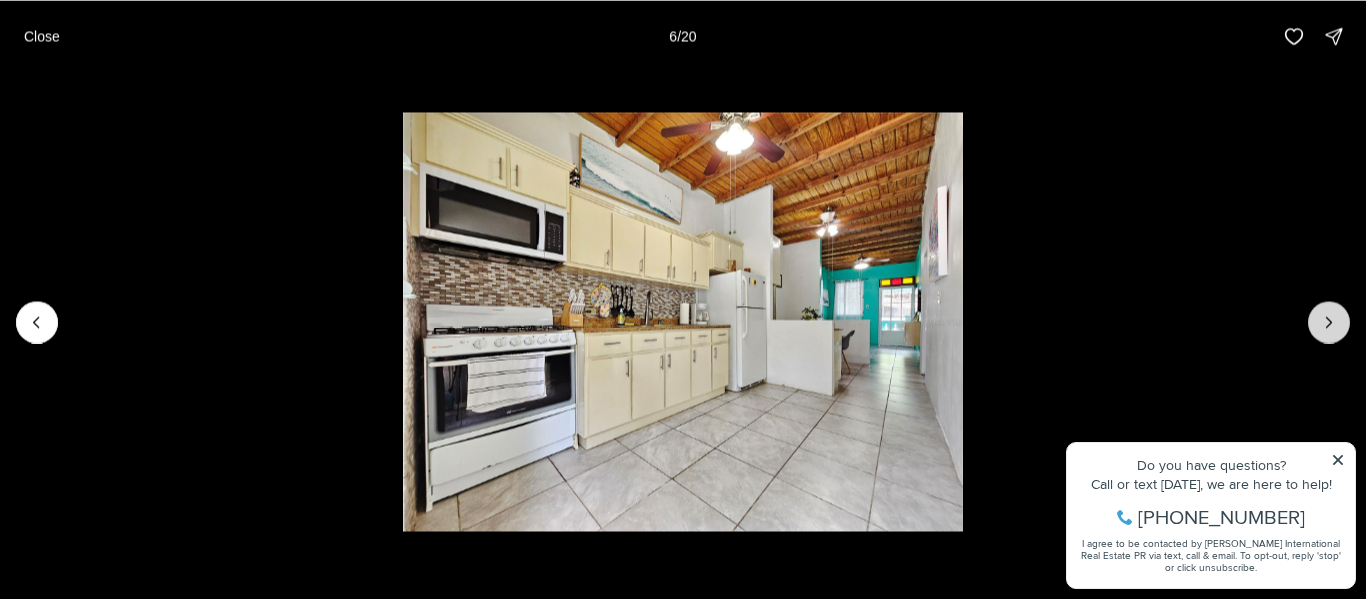 click at bounding box center (1329, 322) 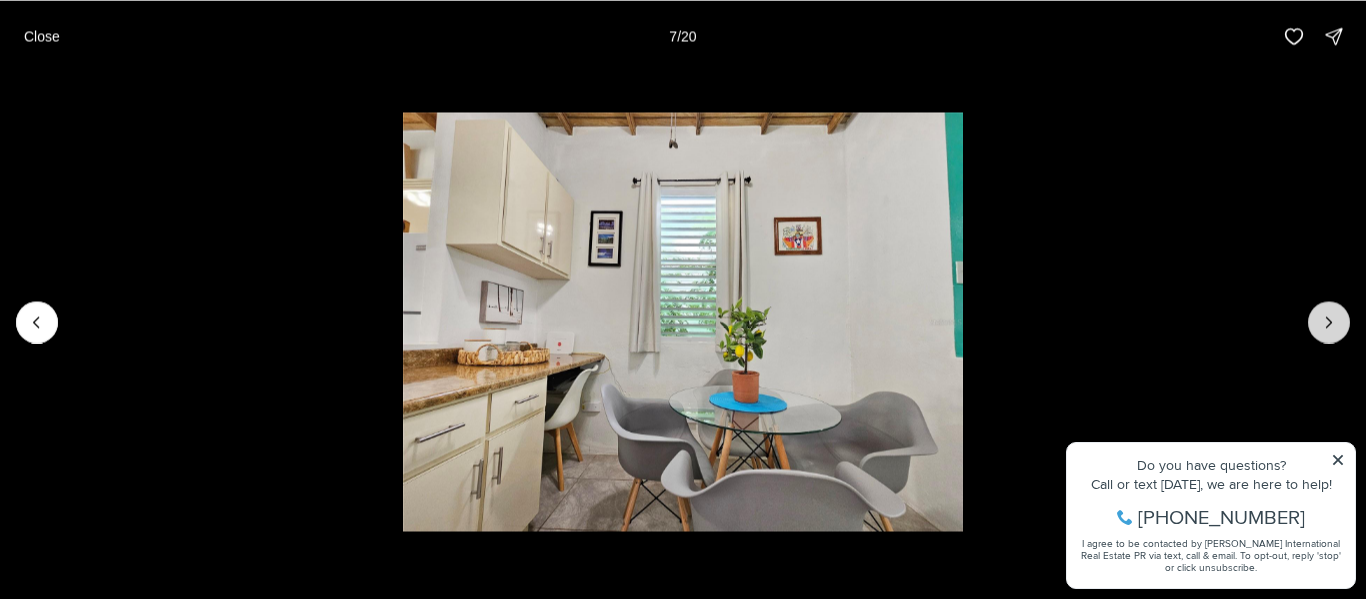 click at bounding box center (1329, 322) 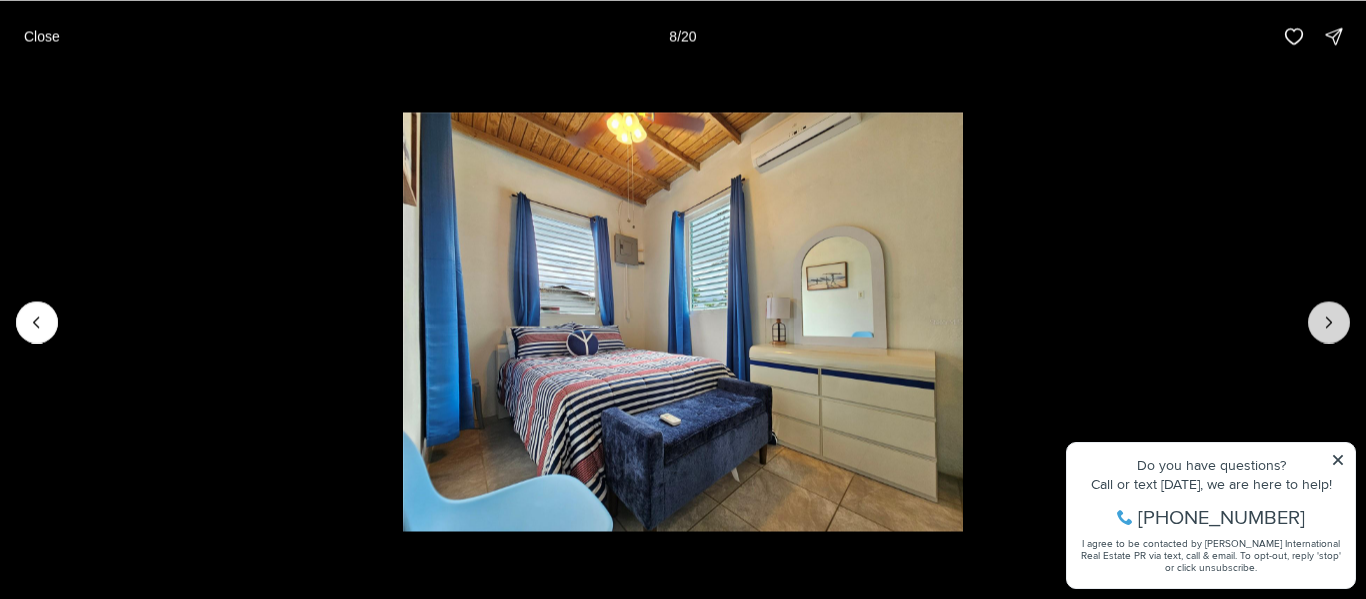 click at bounding box center [1329, 322] 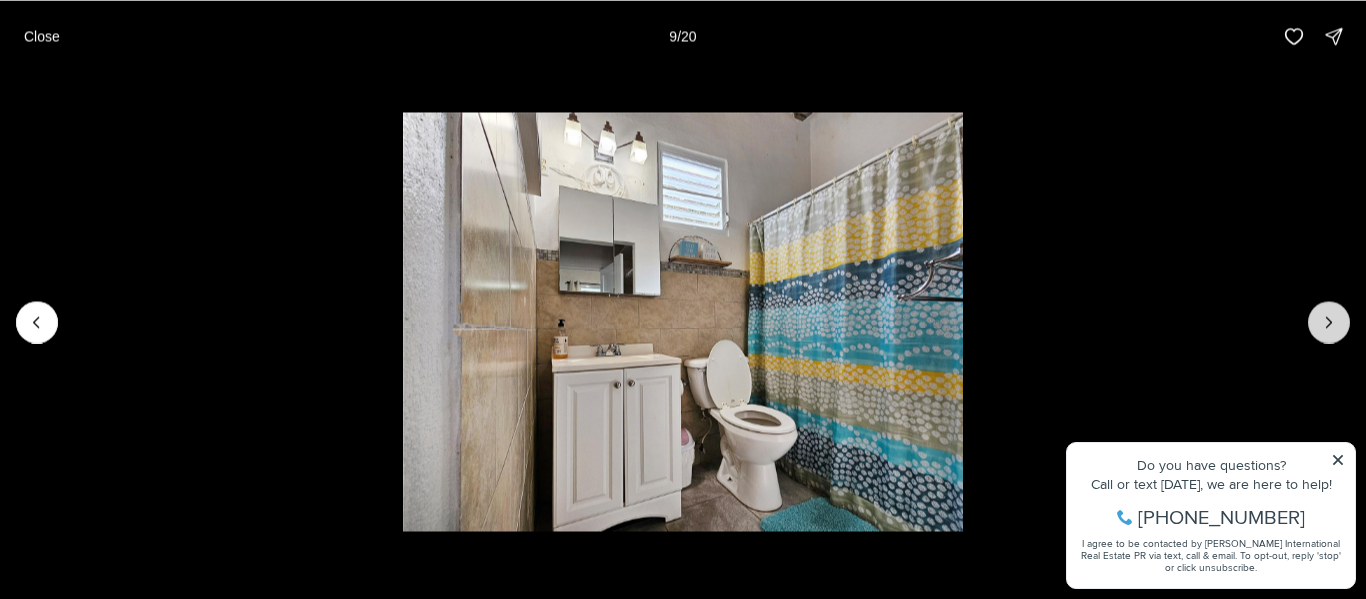 click at bounding box center (1329, 322) 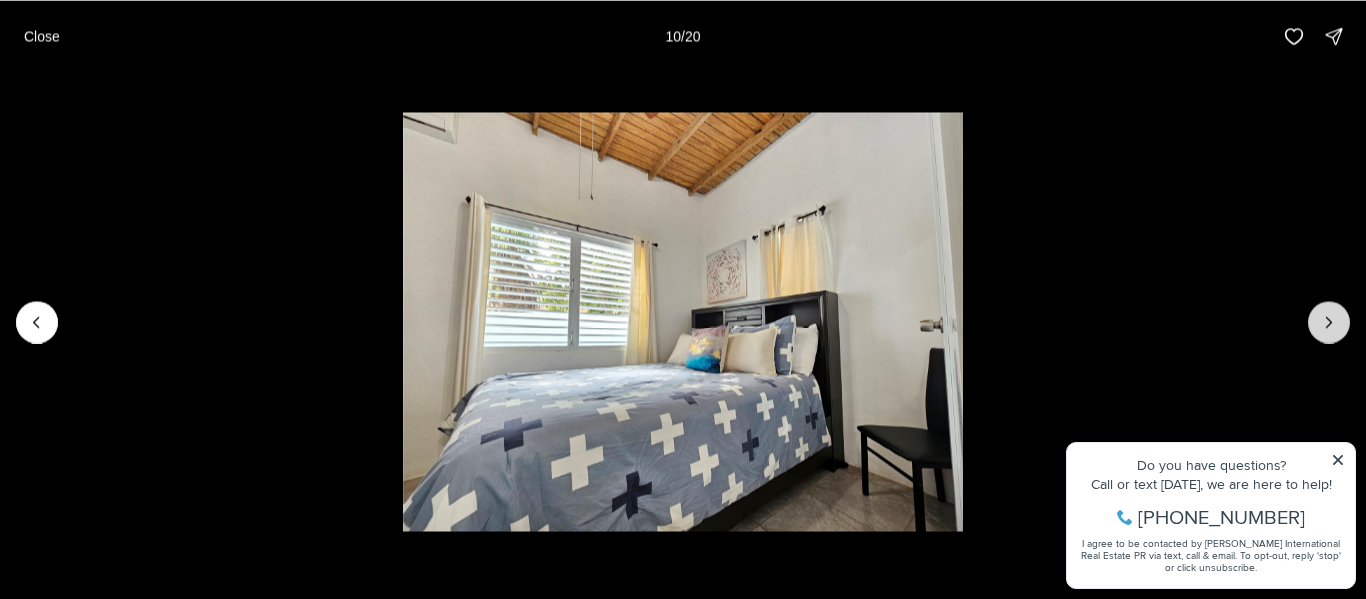 click at bounding box center [1329, 322] 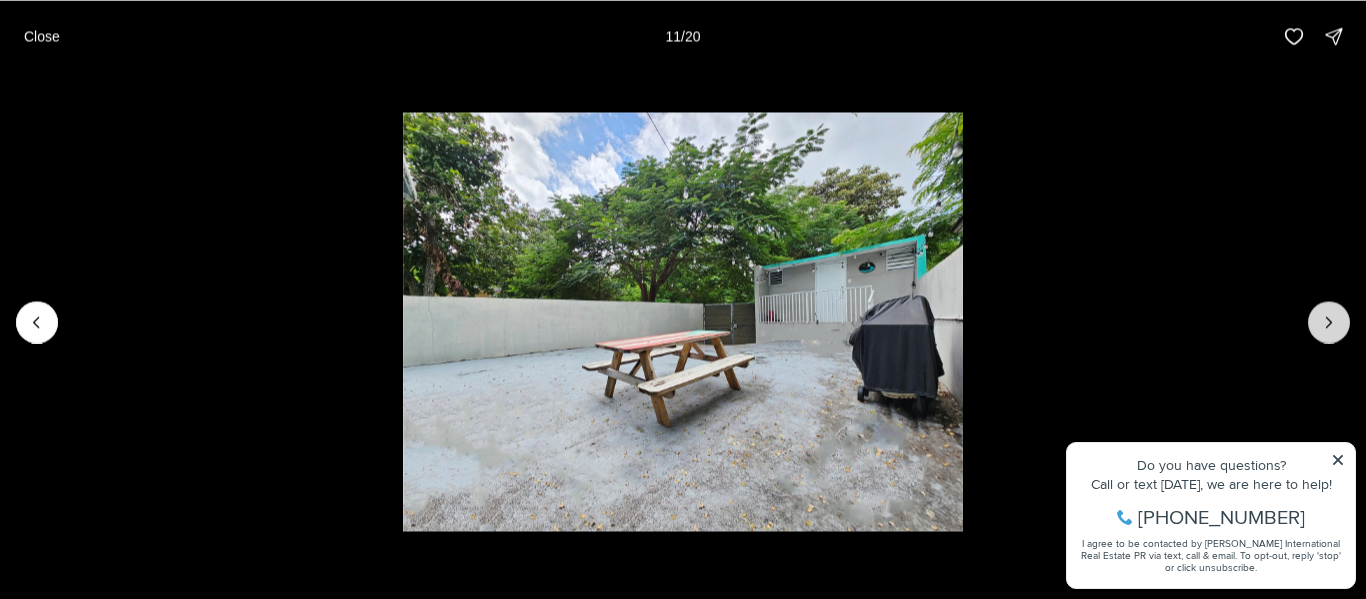 click at bounding box center [1329, 322] 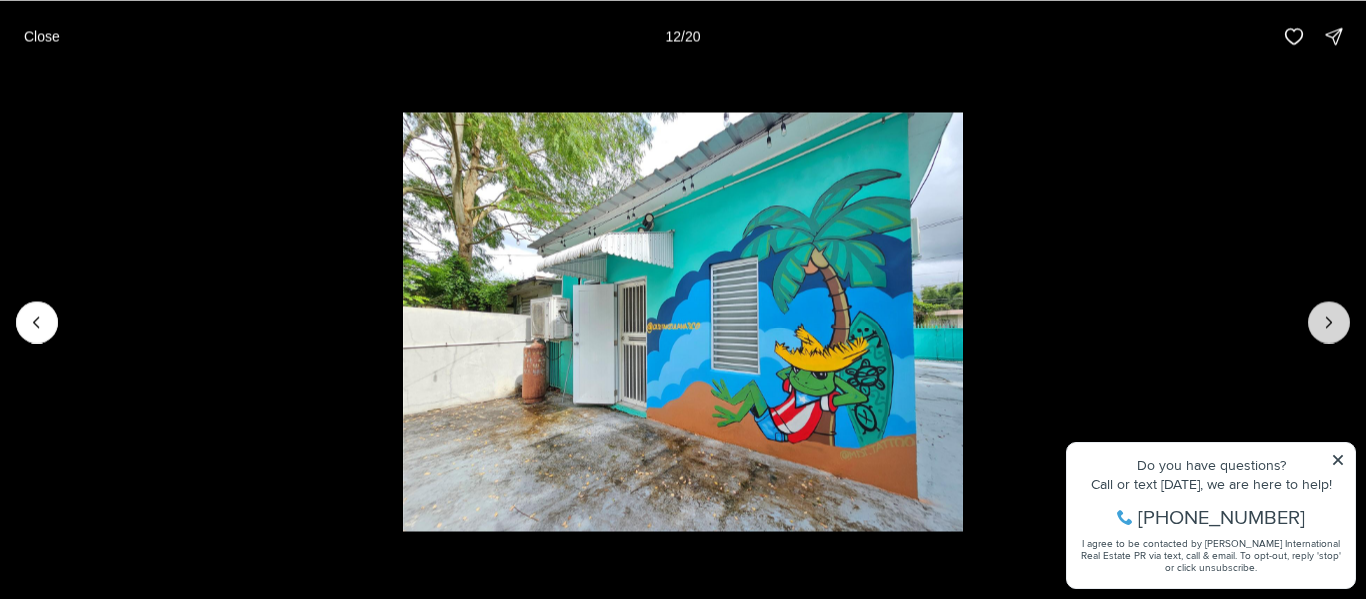 click at bounding box center (1329, 322) 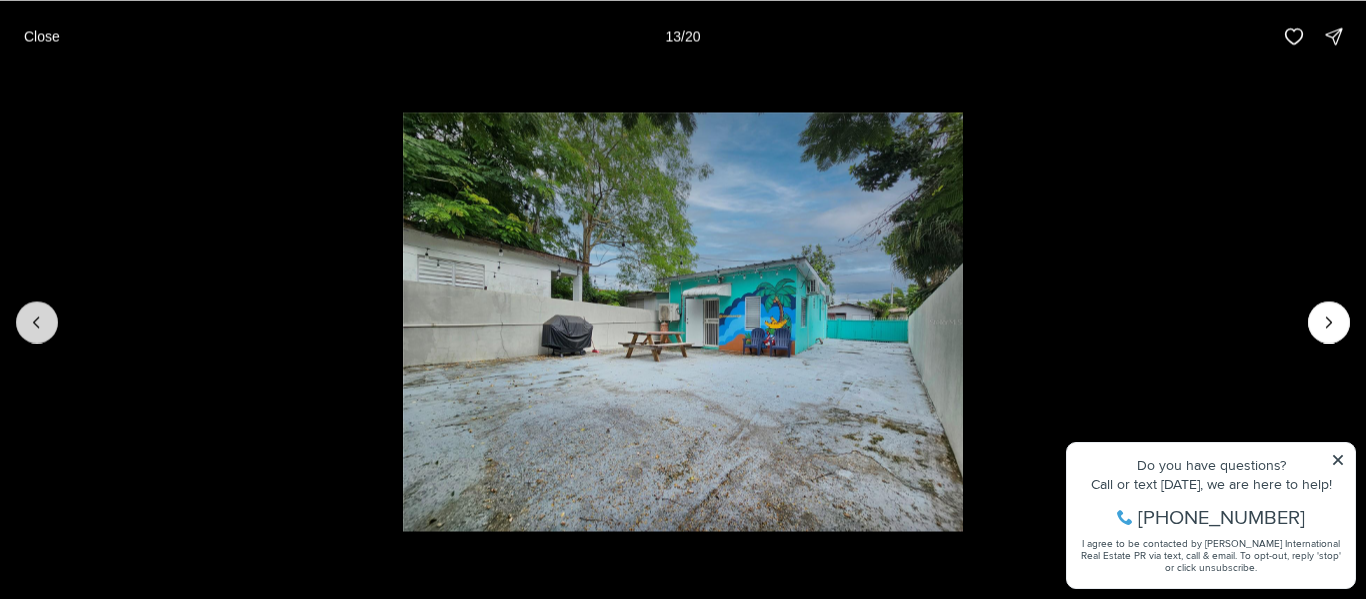 click 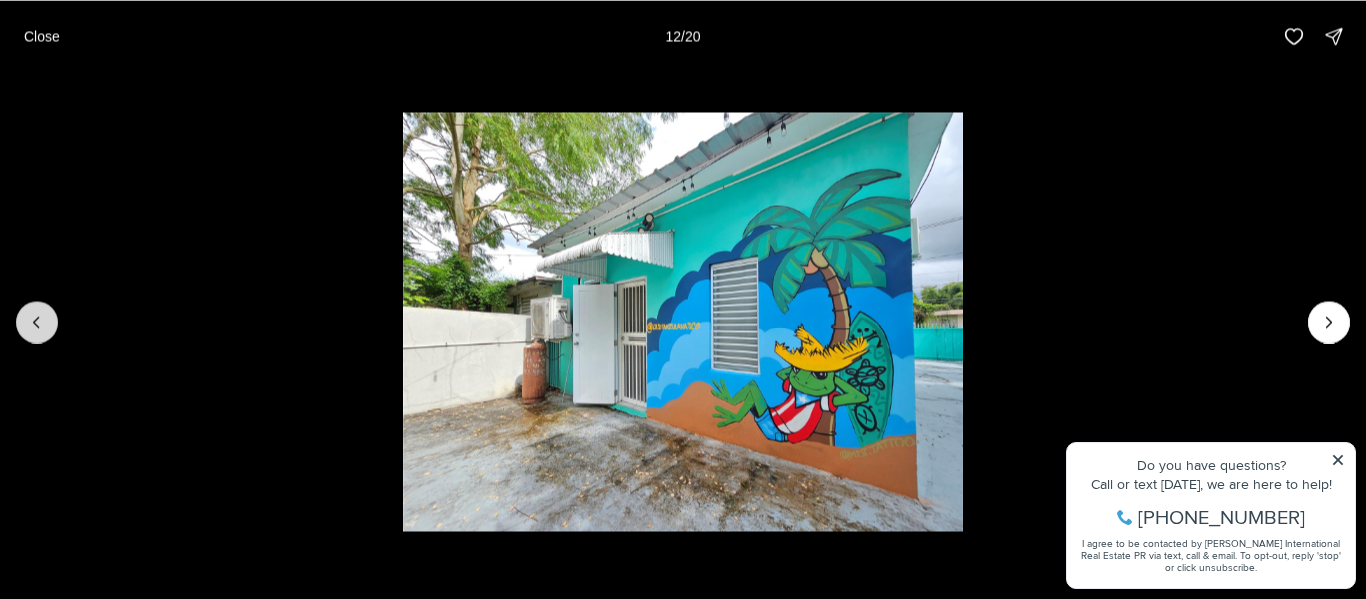 click 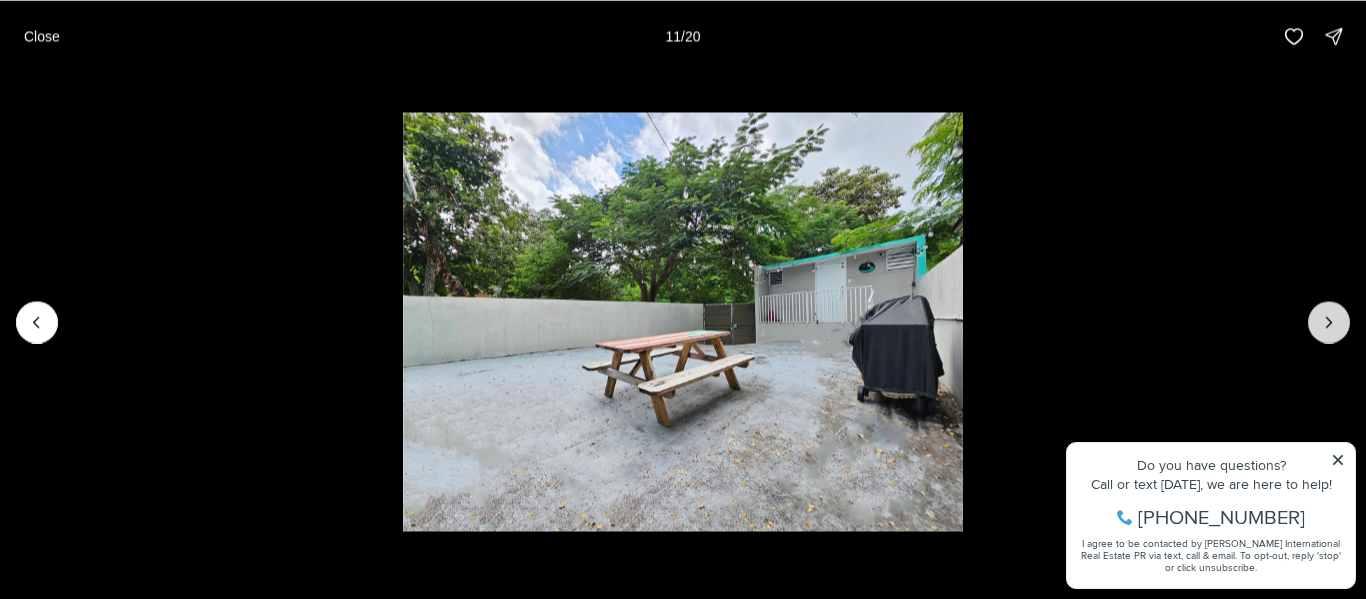 click at bounding box center (1329, 322) 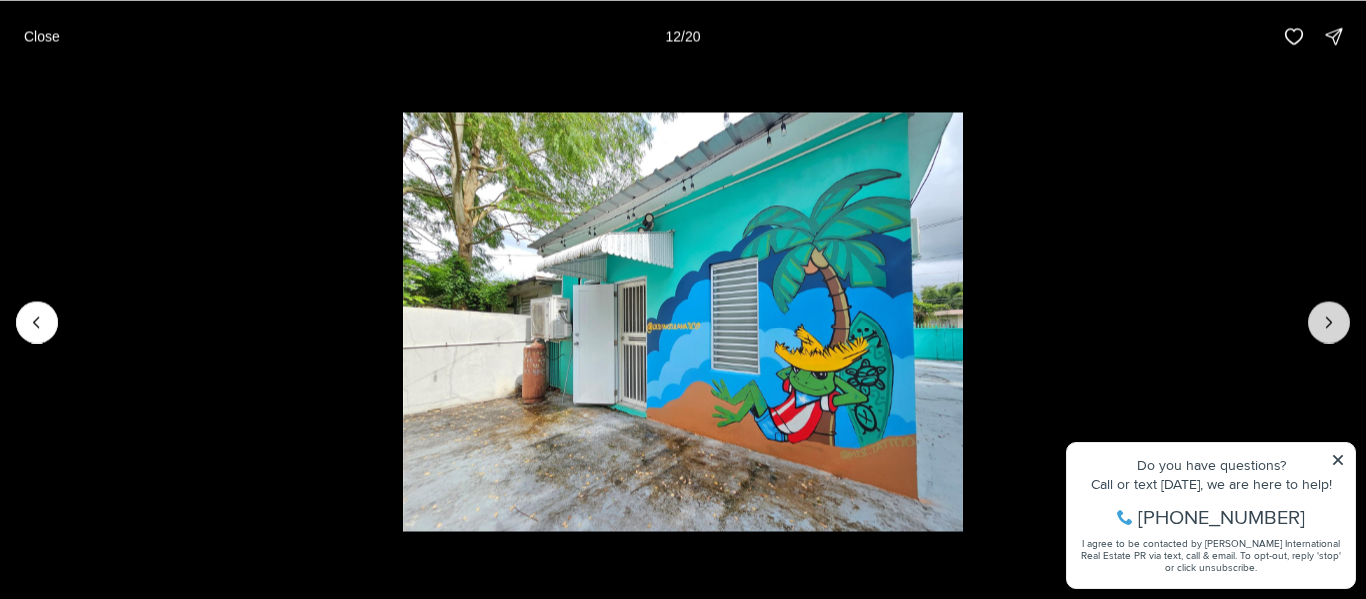 click at bounding box center (1329, 322) 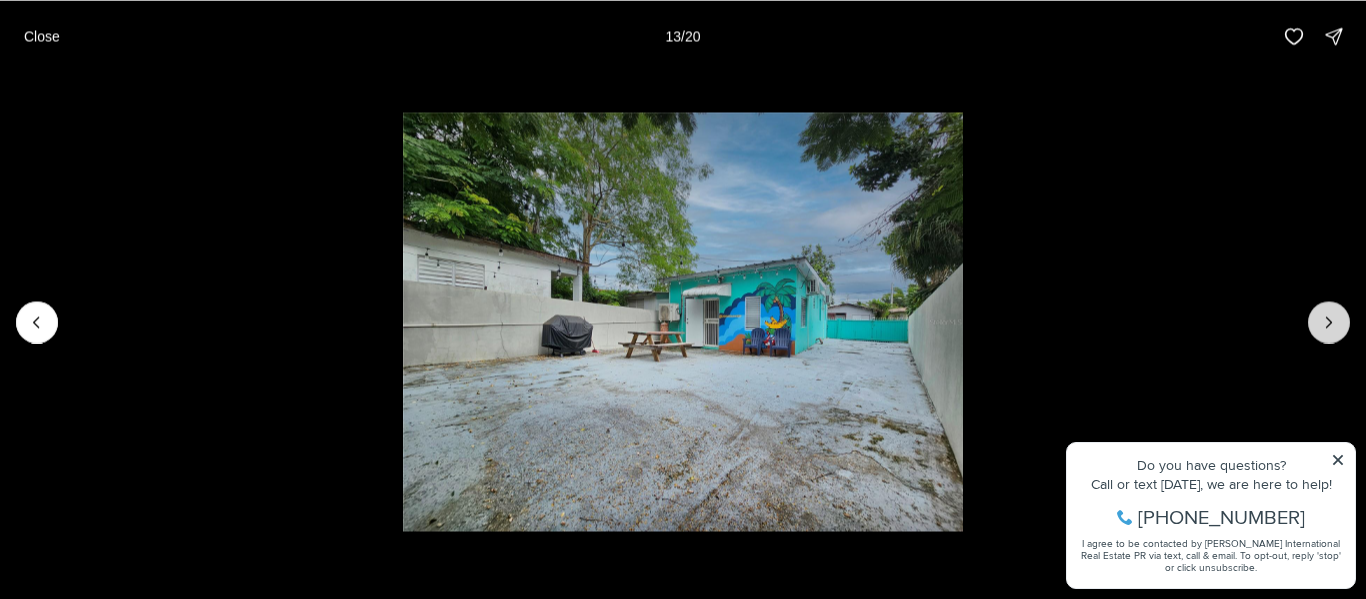 click at bounding box center [1329, 322] 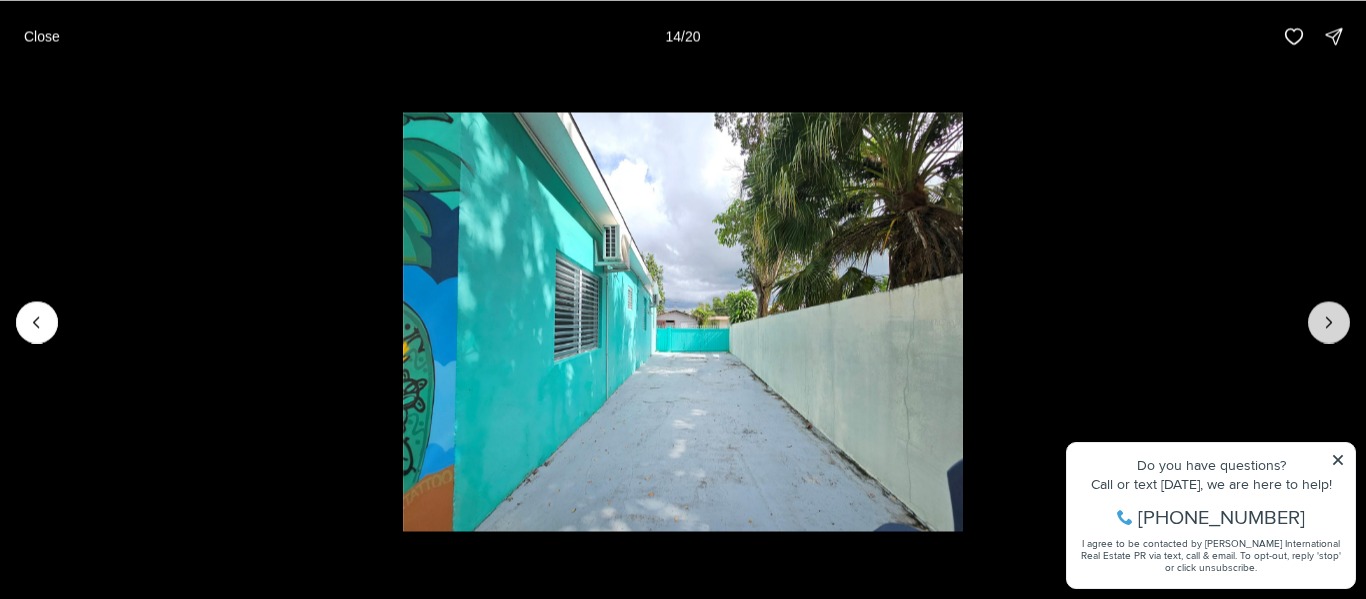 click at bounding box center (1329, 322) 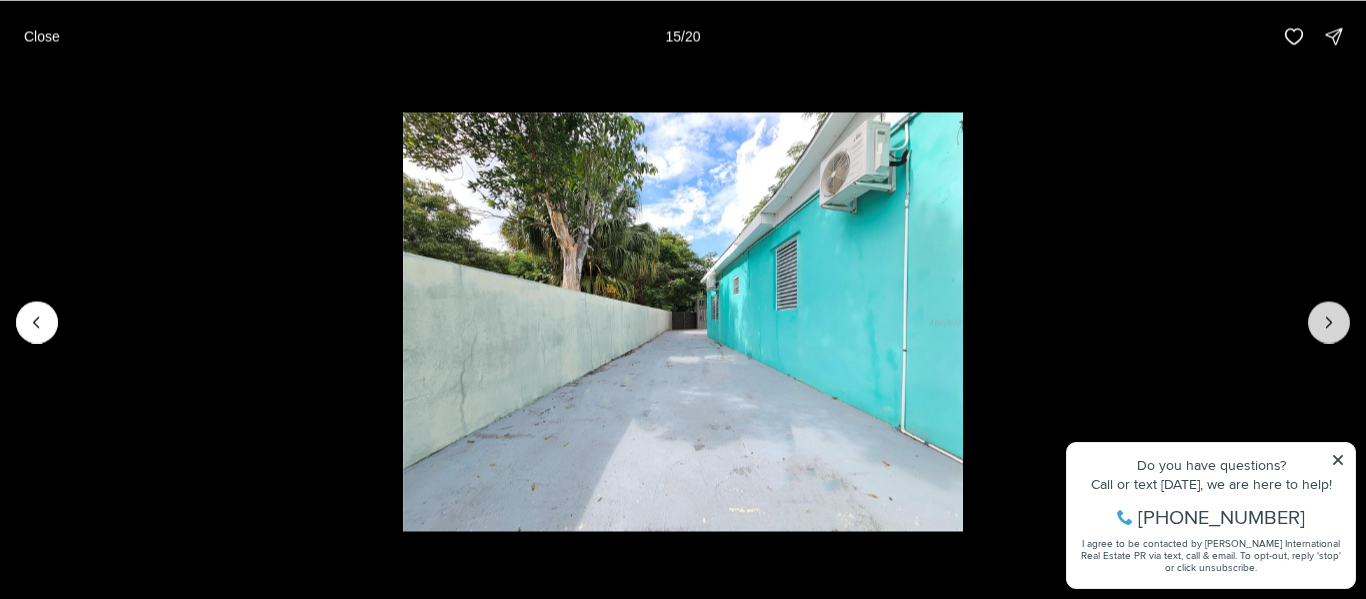 click at bounding box center [1329, 322] 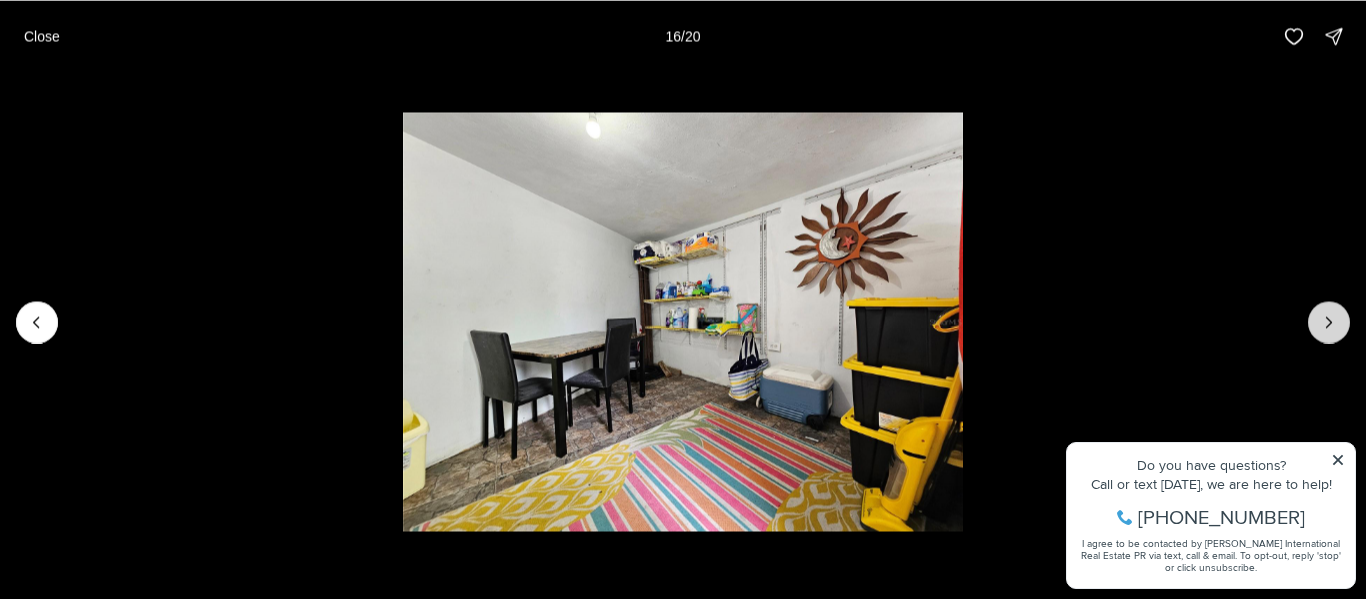 click at bounding box center (1329, 322) 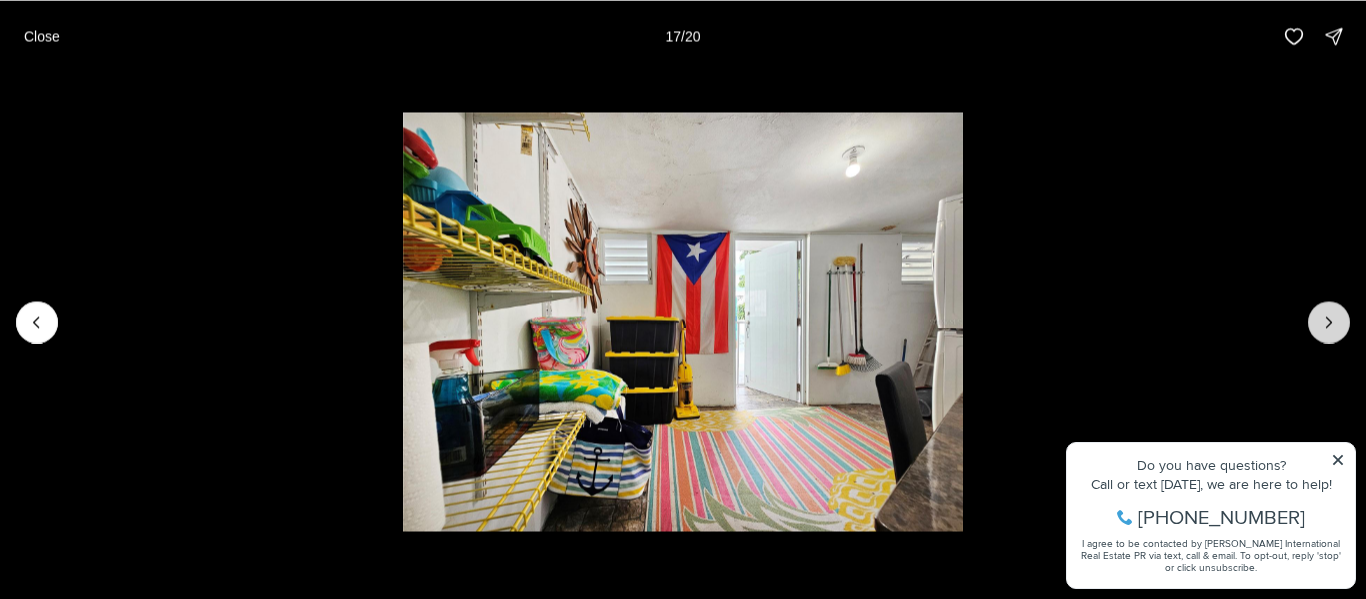 click at bounding box center (1329, 322) 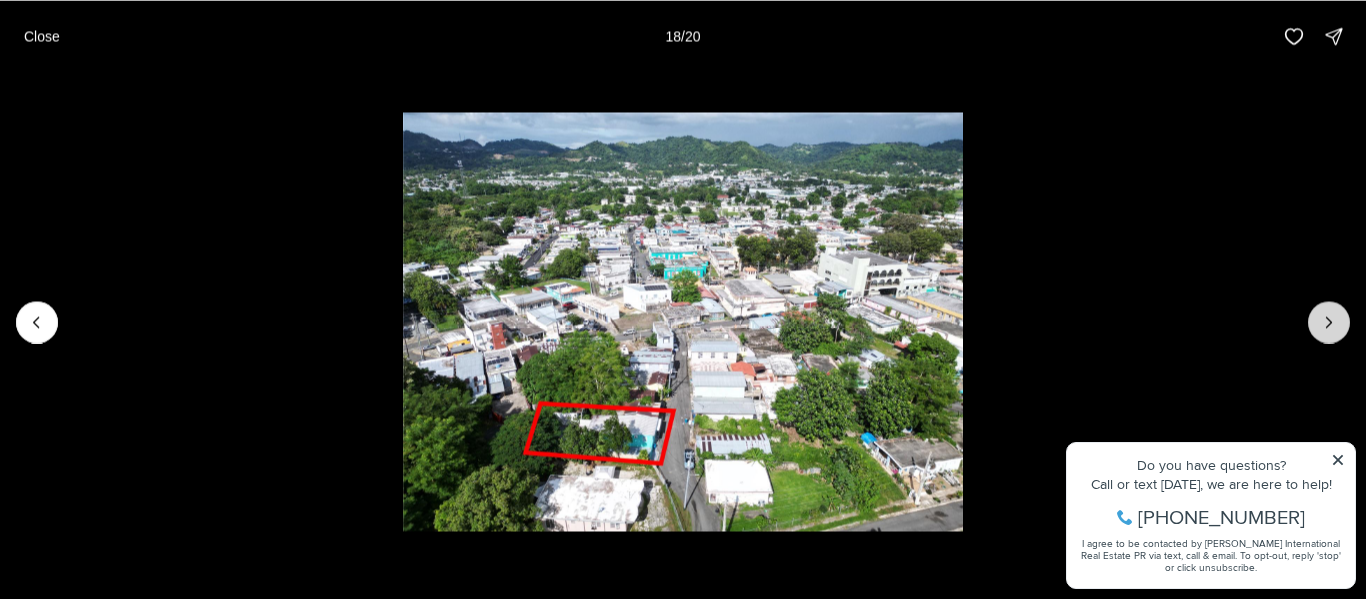 click 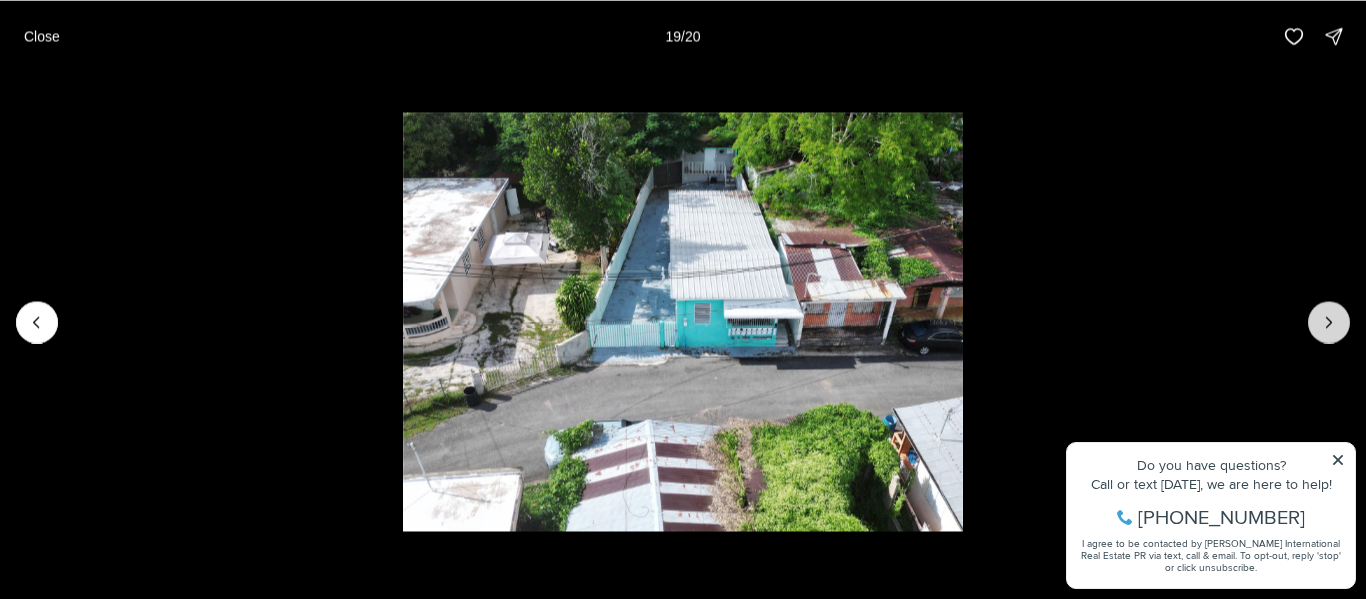 click 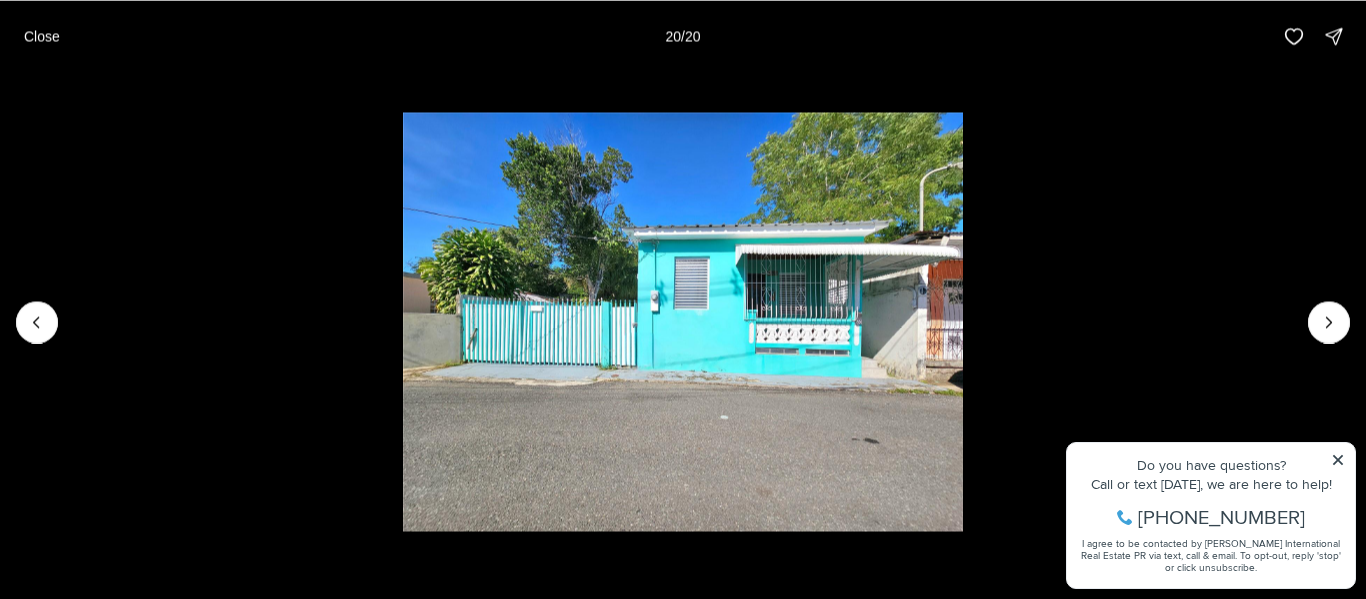 click at bounding box center [683, 321] 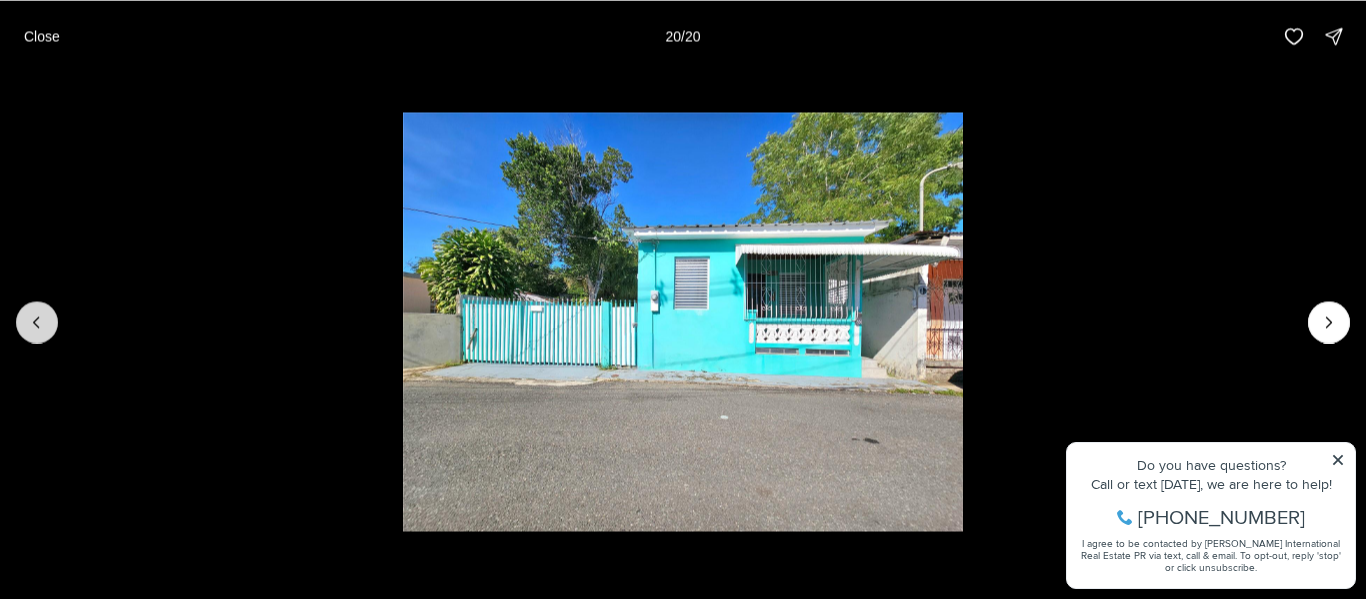 click at bounding box center (37, 322) 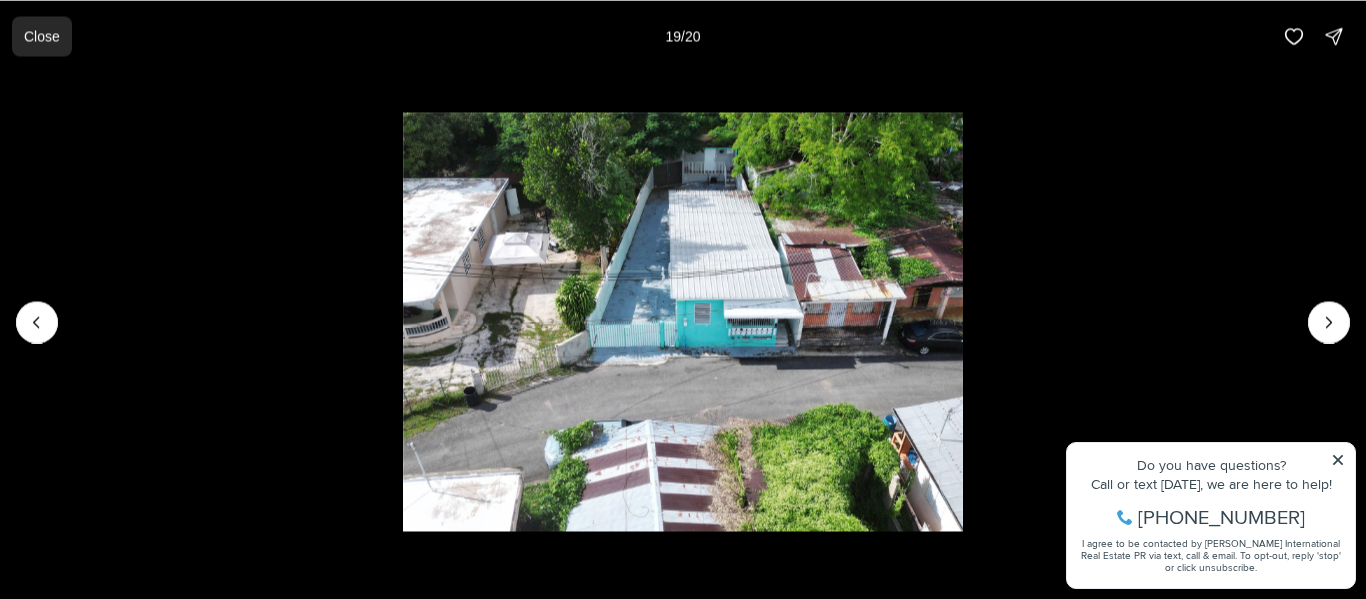 click on "Close" at bounding box center (42, 36) 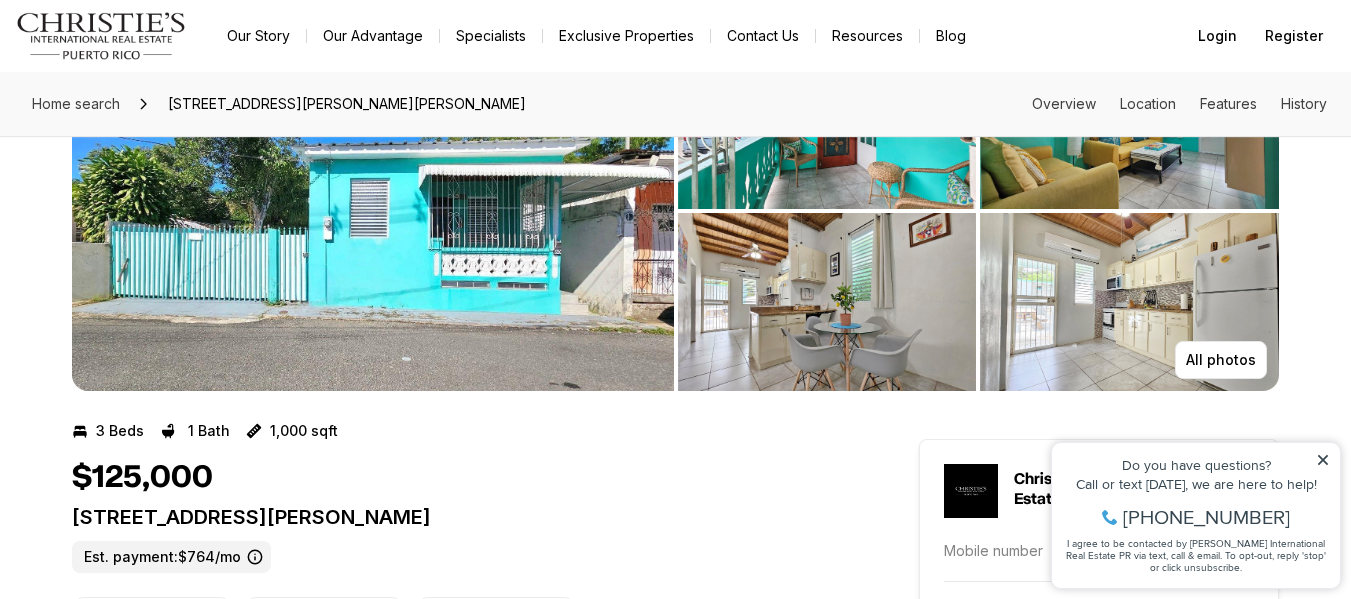 click 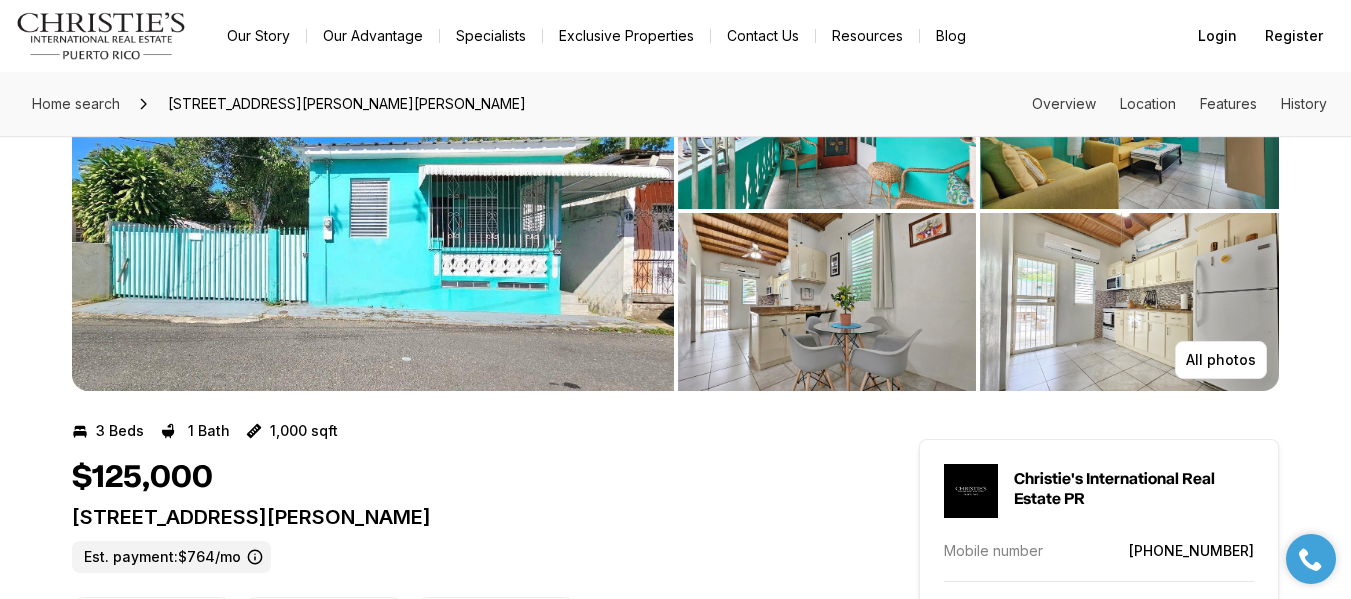 scroll, scrollTop: 0, scrollLeft: 0, axis: both 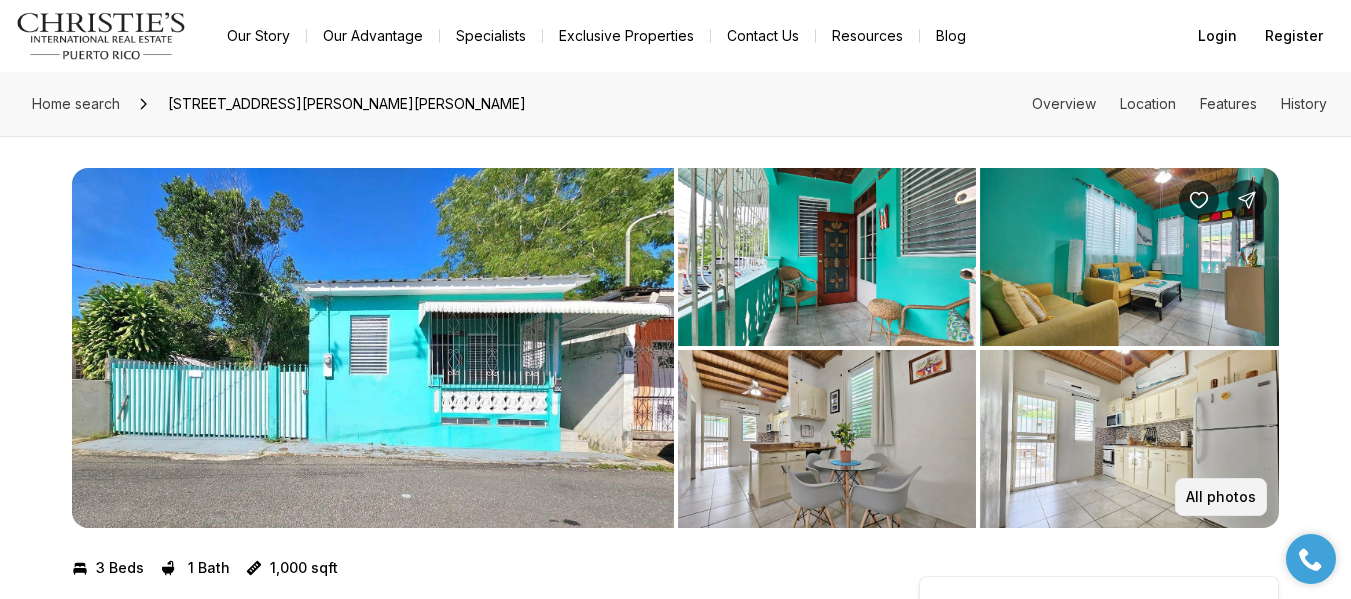 click on "All photos" at bounding box center [1221, 497] 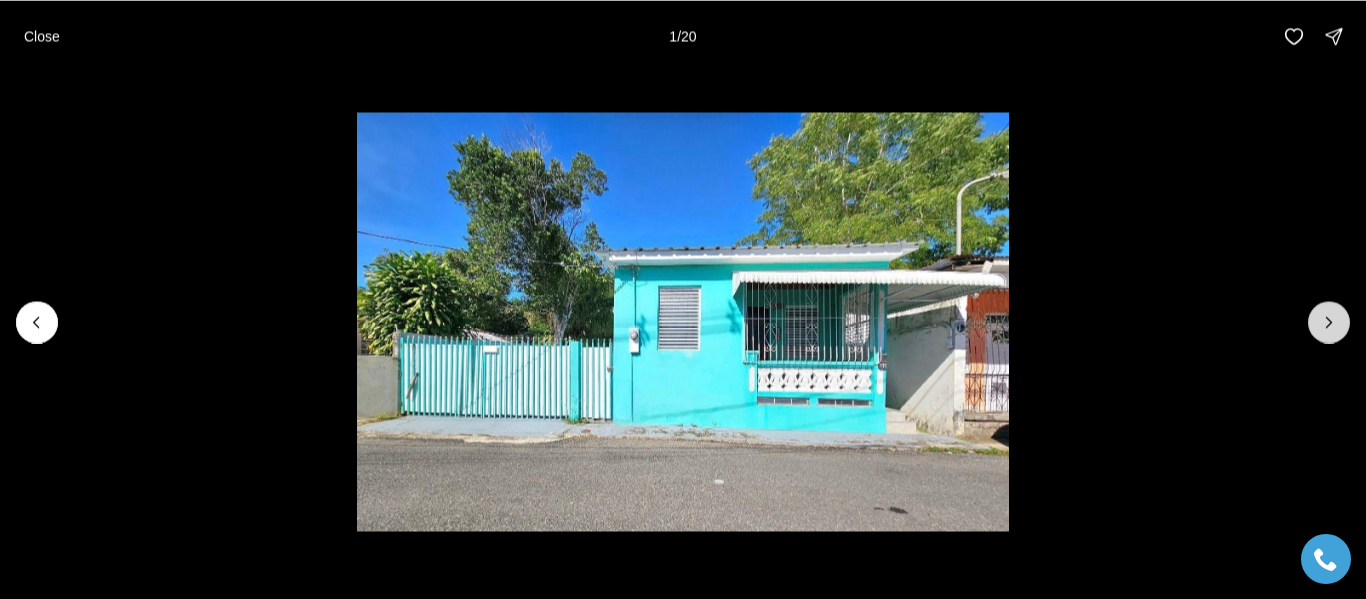 click at bounding box center (1329, 322) 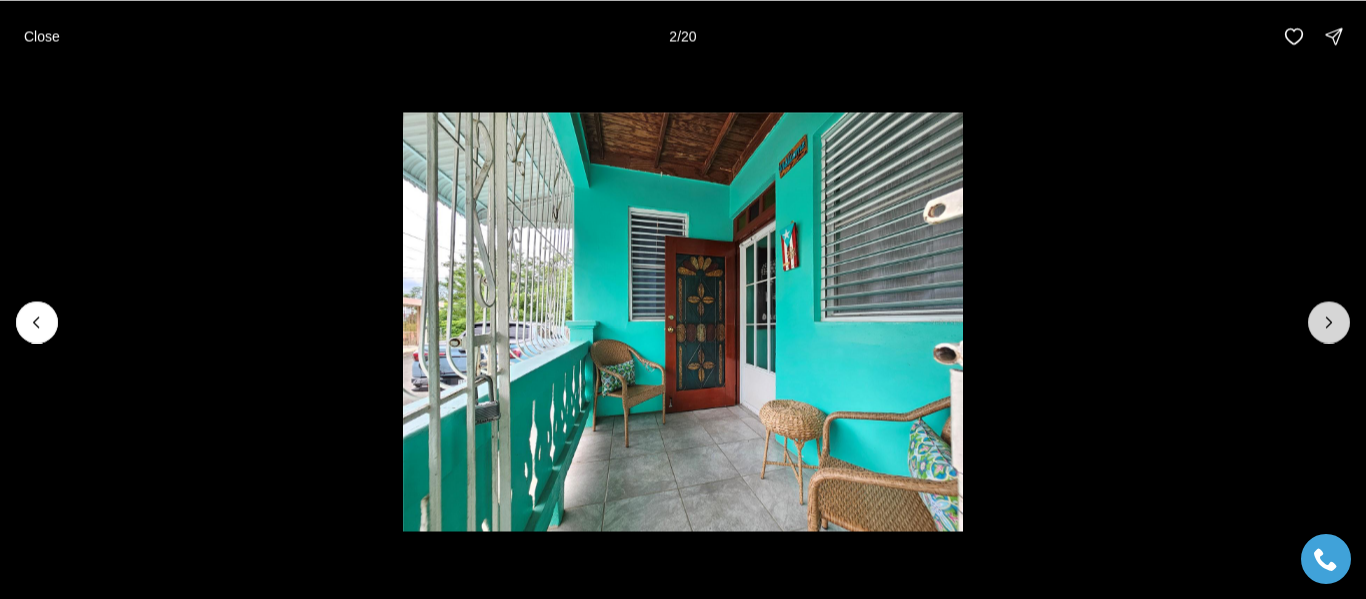click at bounding box center [1329, 322] 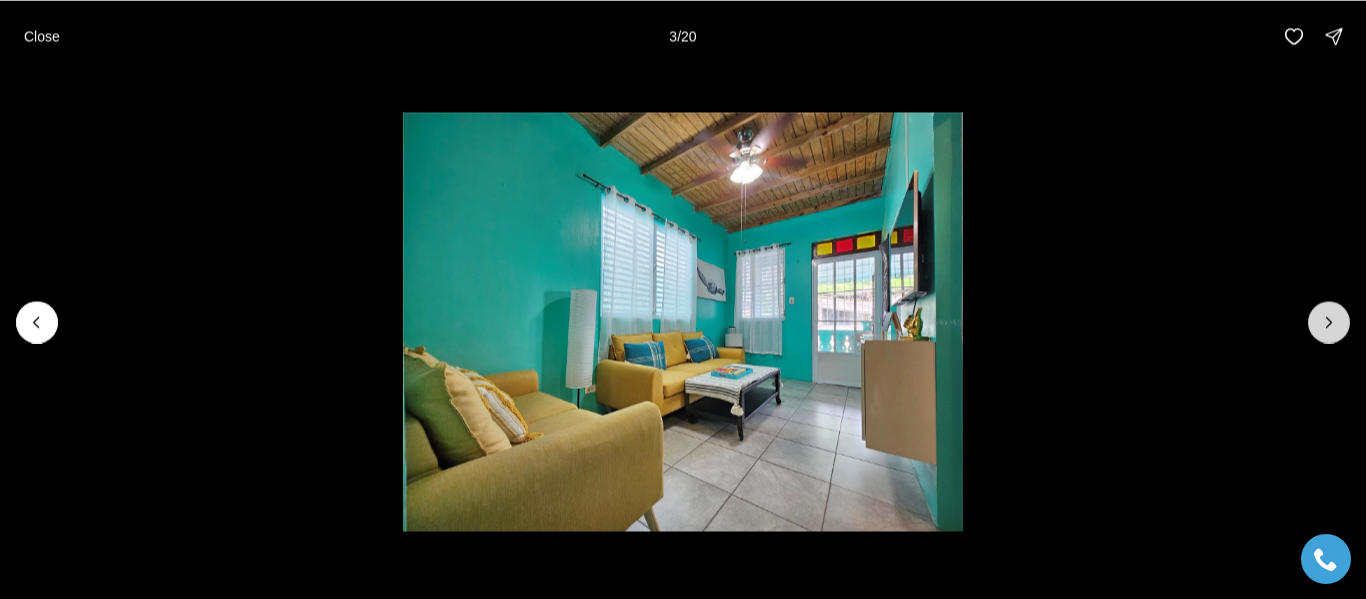 click at bounding box center [1329, 322] 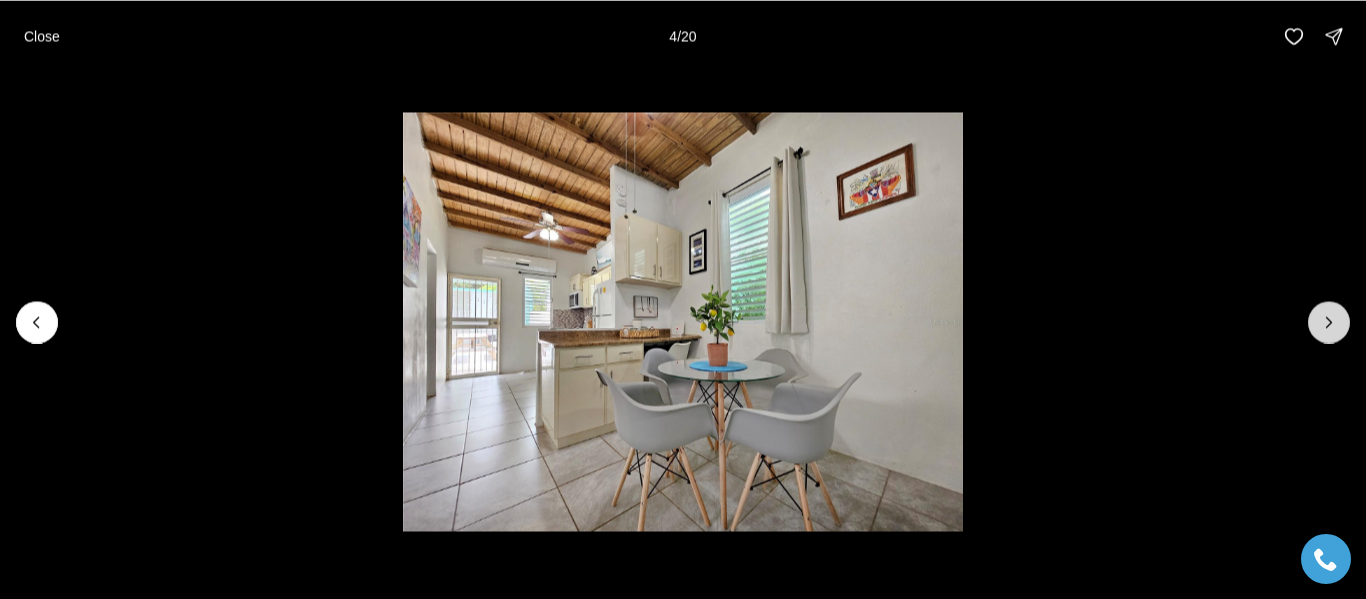 click at bounding box center (1329, 322) 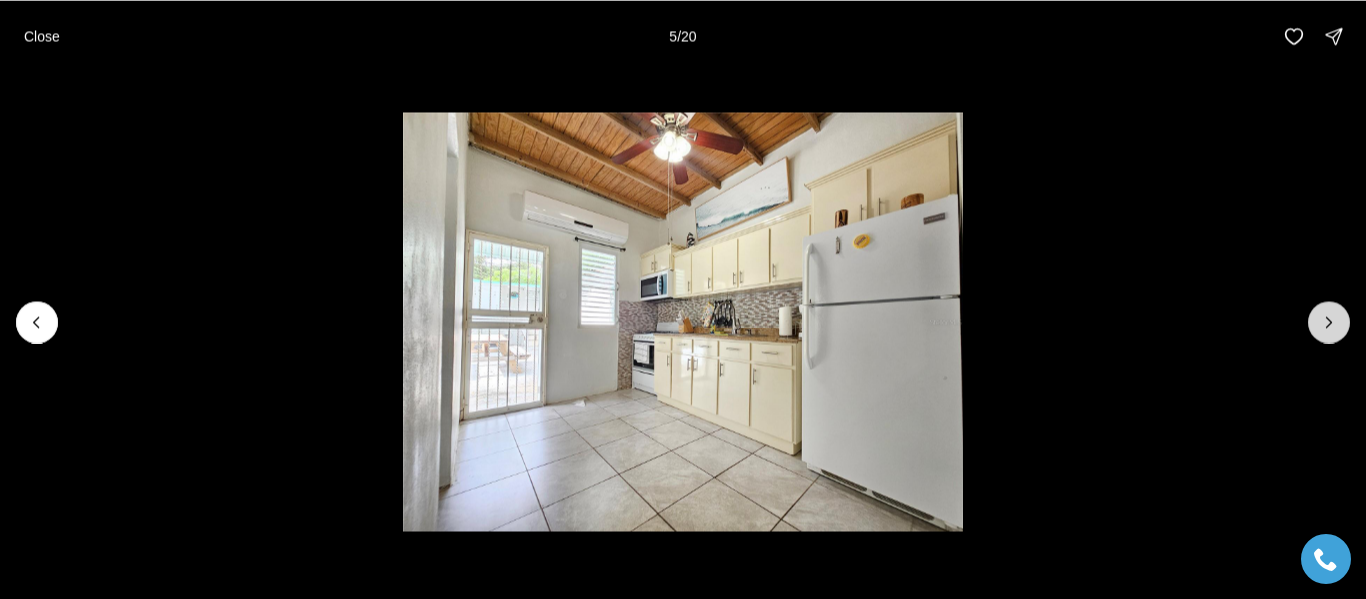 click at bounding box center [1329, 322] 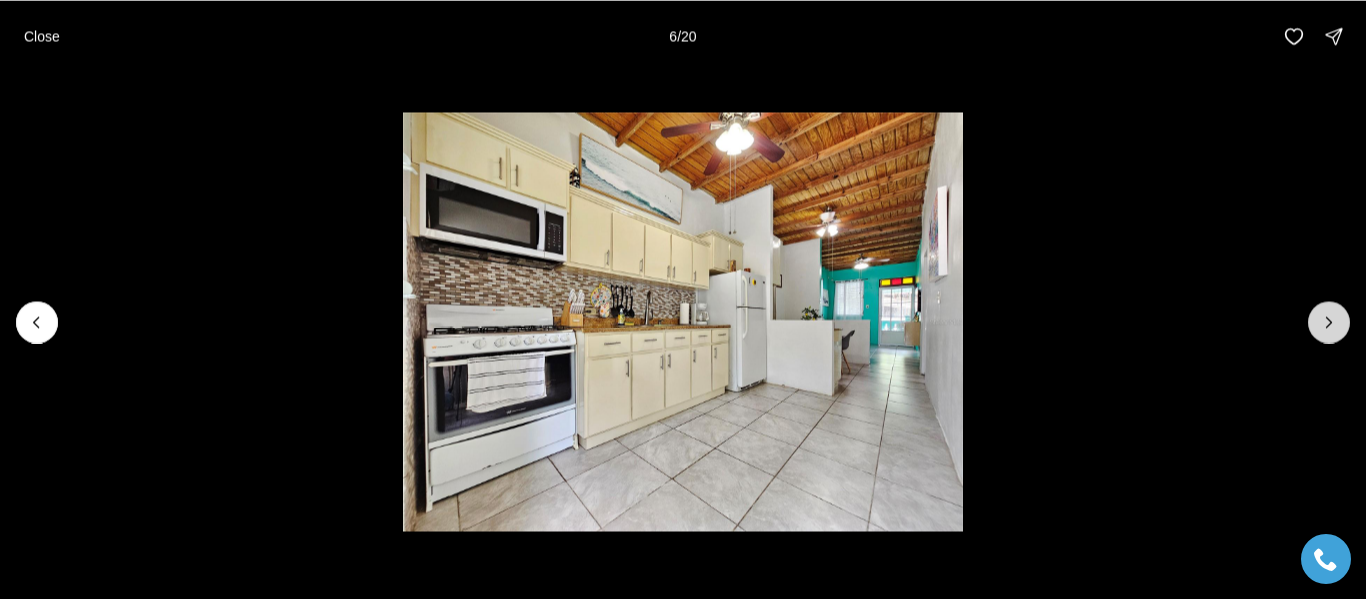 click at bounding box center (1329, 322) 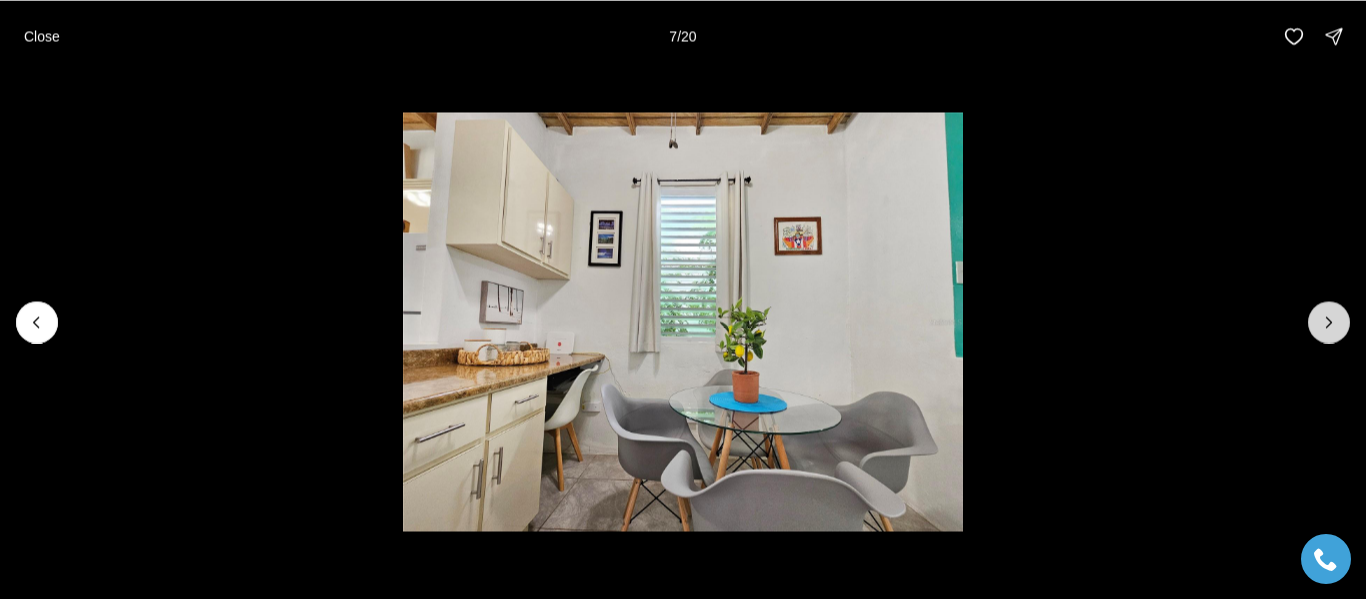 click at bounding box center [1329, 322] 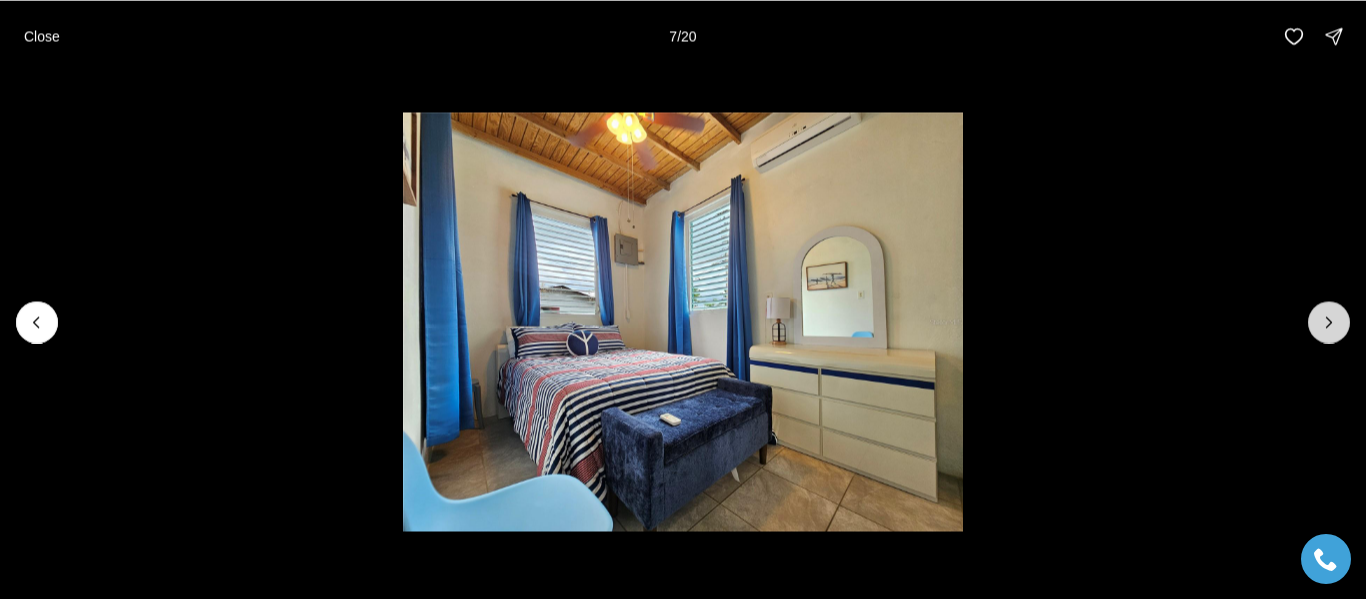 click at bounding box center (1329, 322) 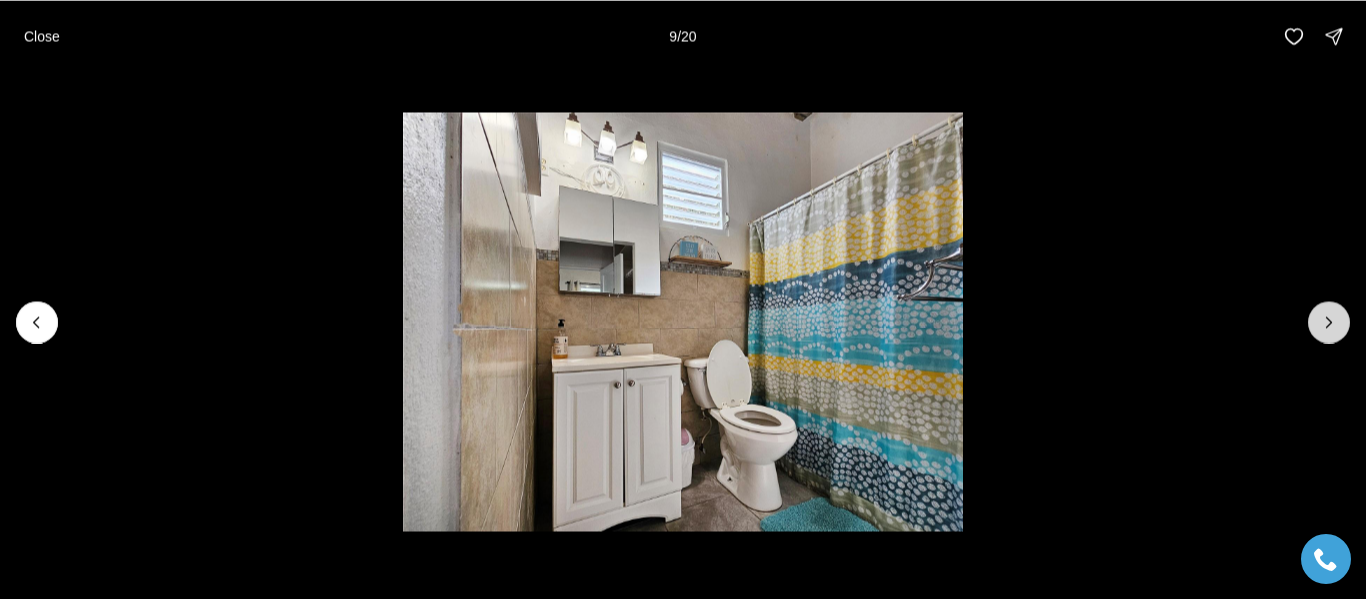 click at bounding box center (1329, 322) 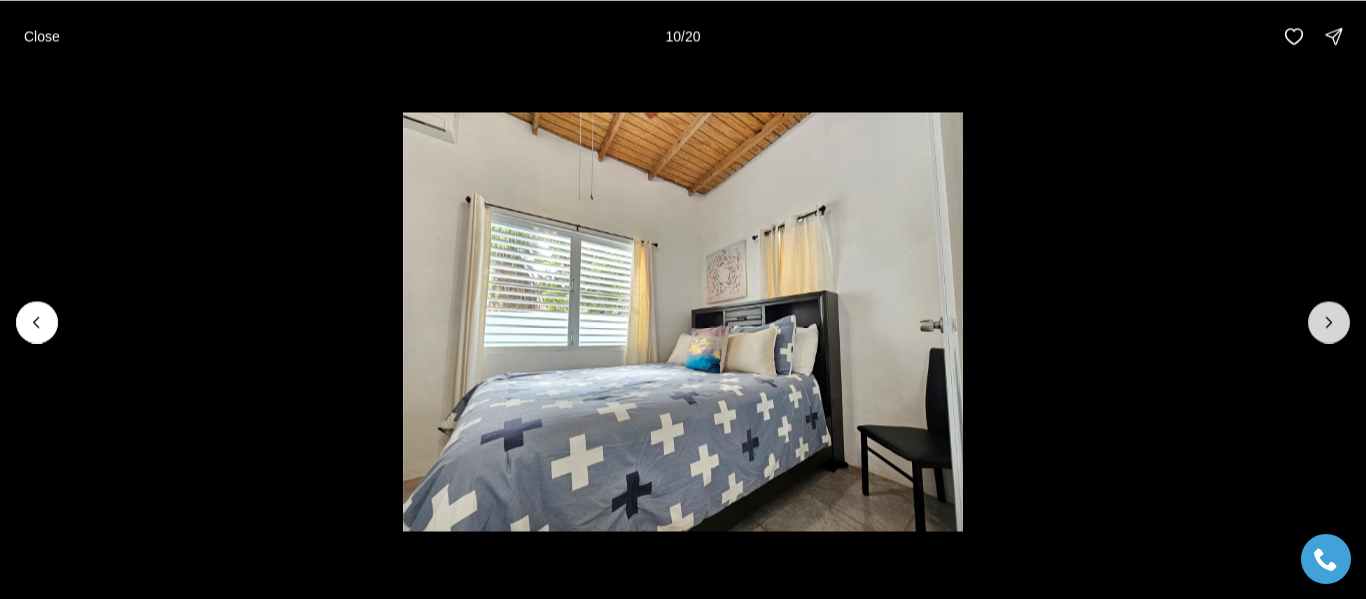 click at bounding box center [1329, 322] 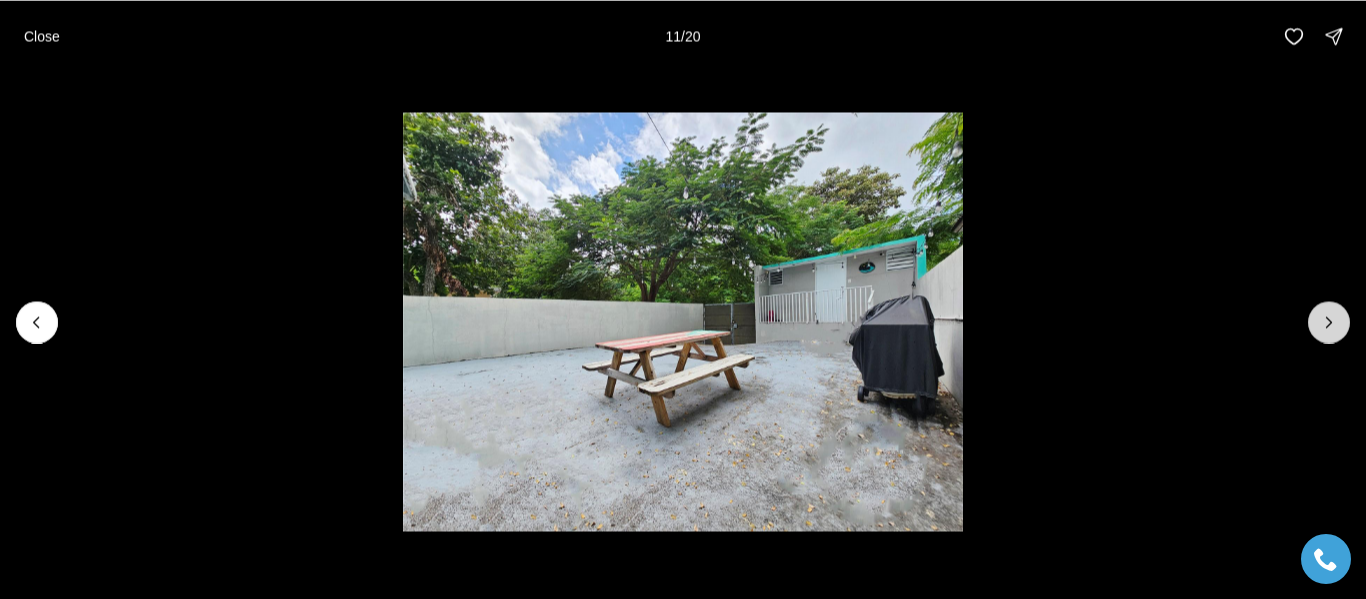 click at bounding box center [1329, 322] 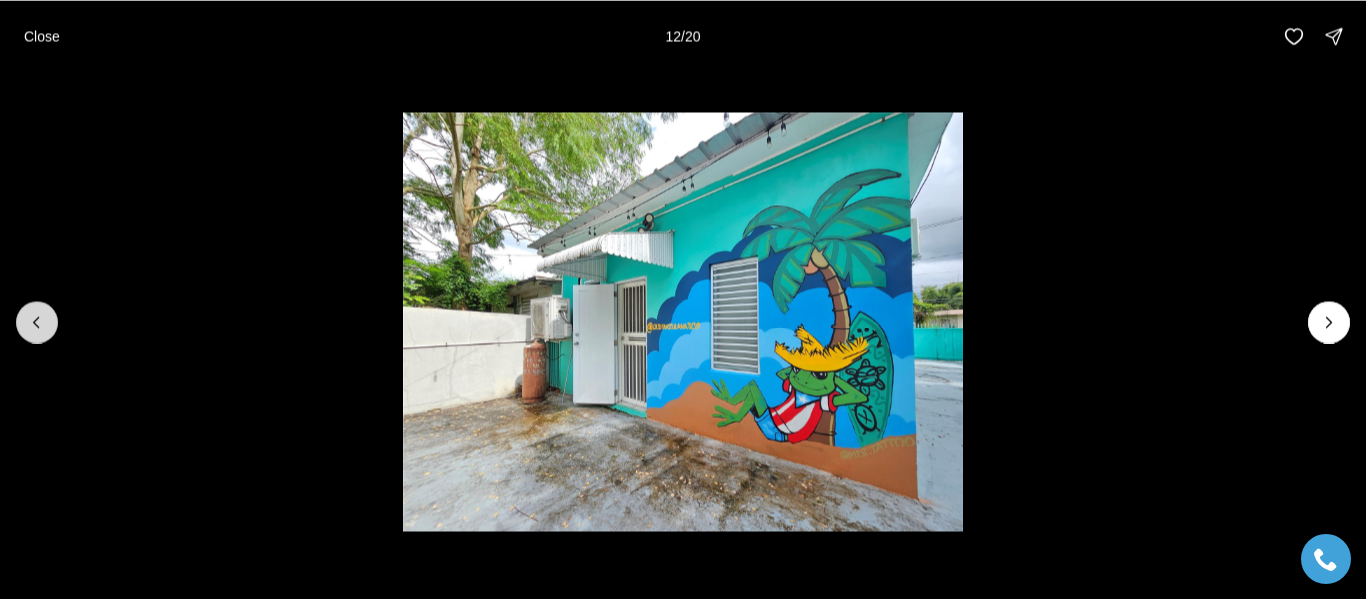 click at bounding box center [37, 322] 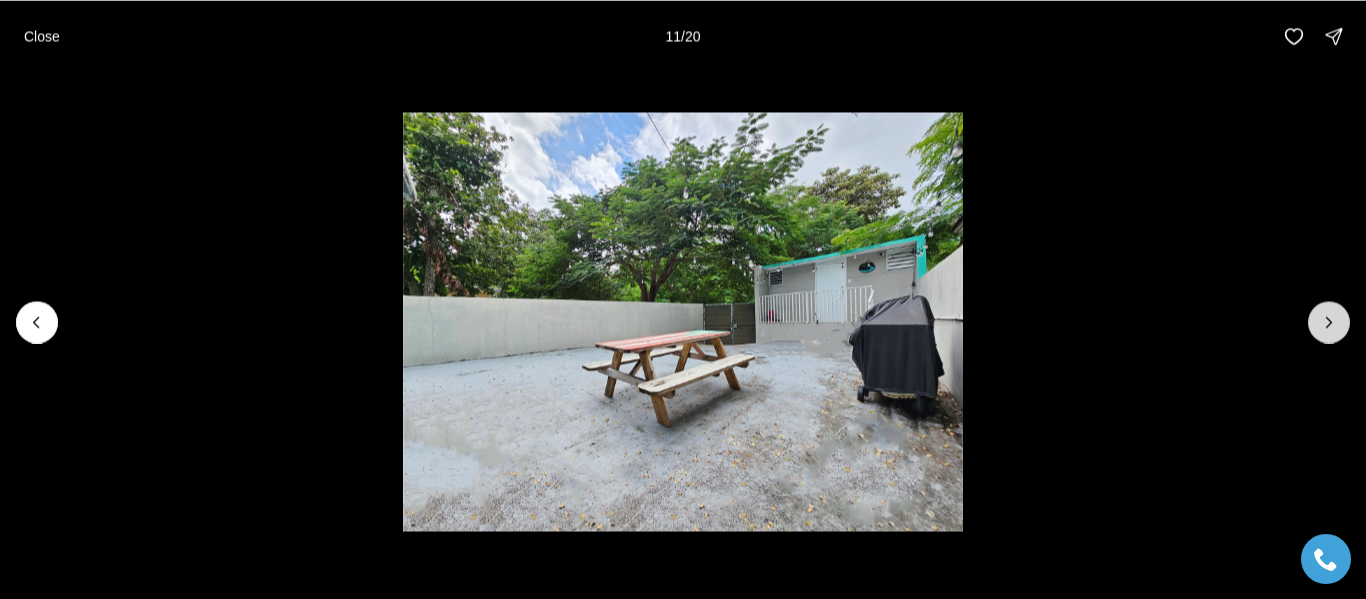 click 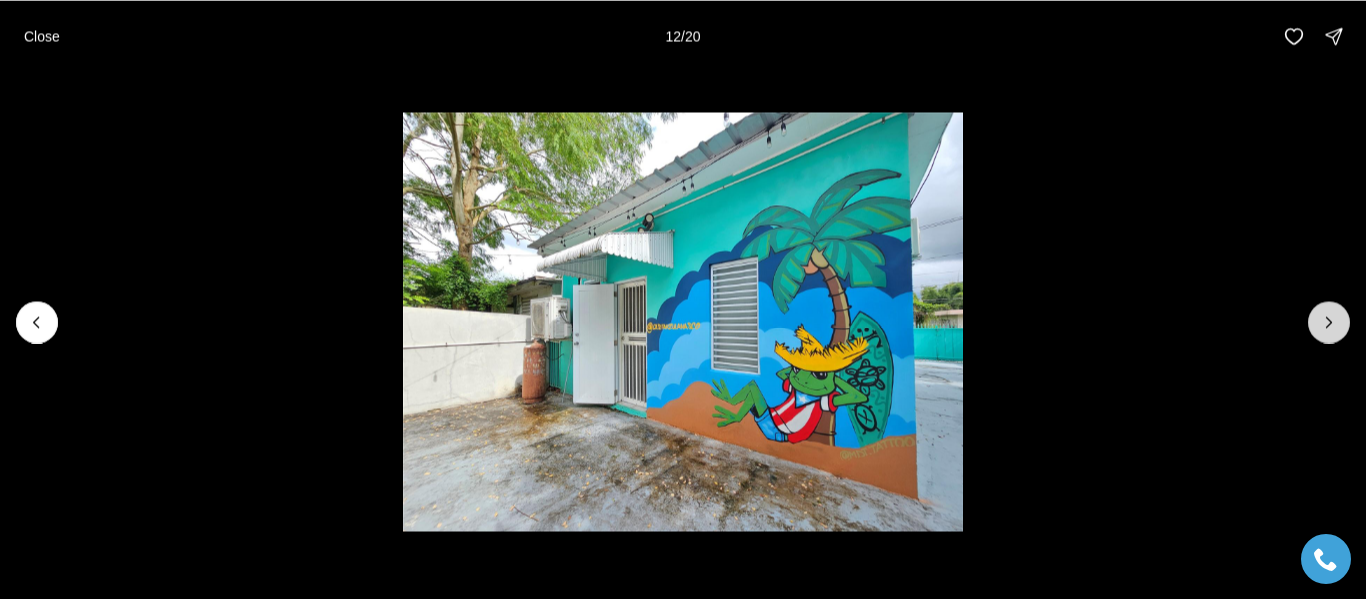 click 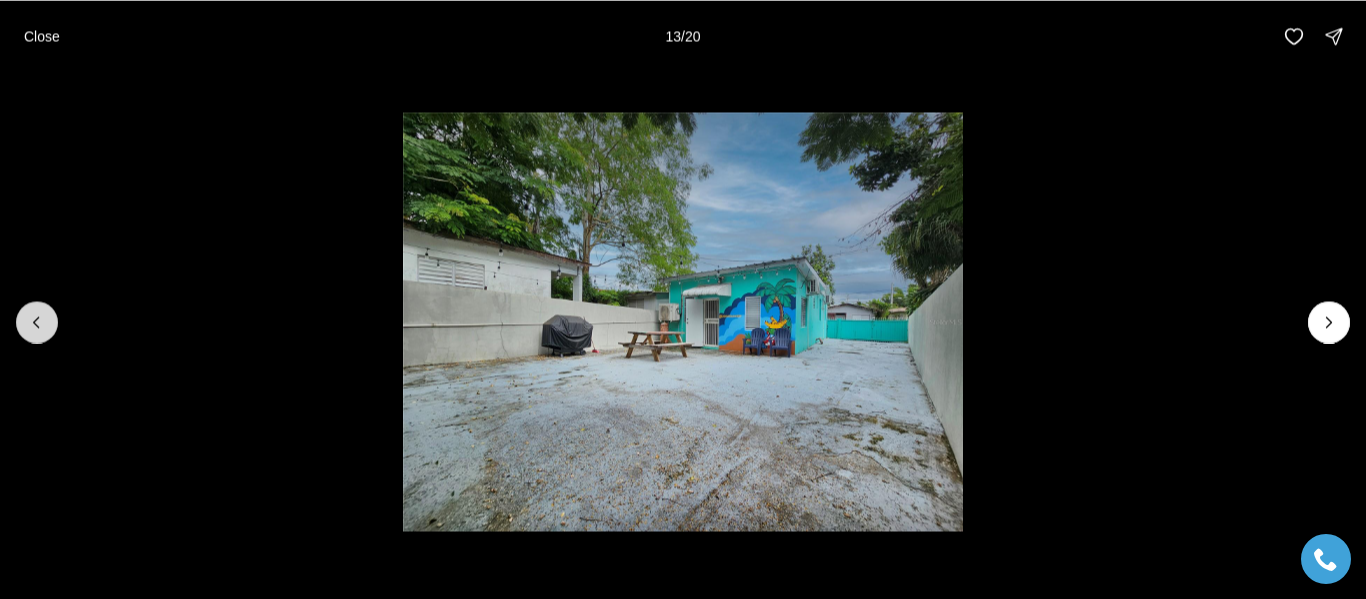 click 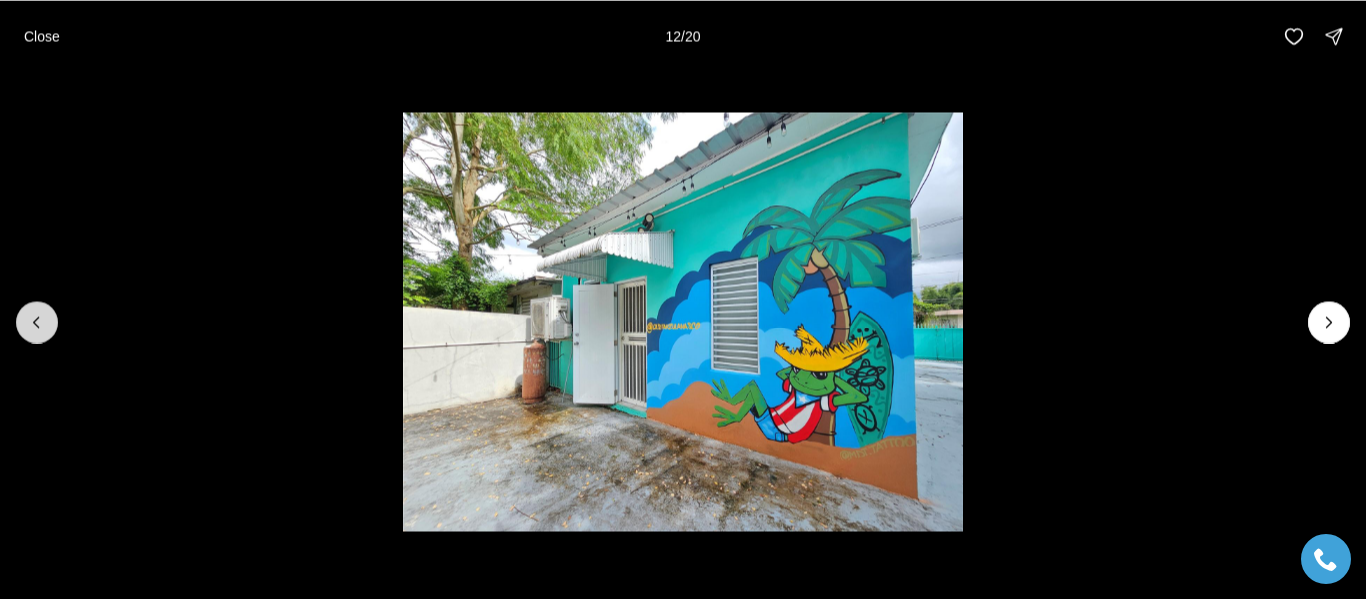 click 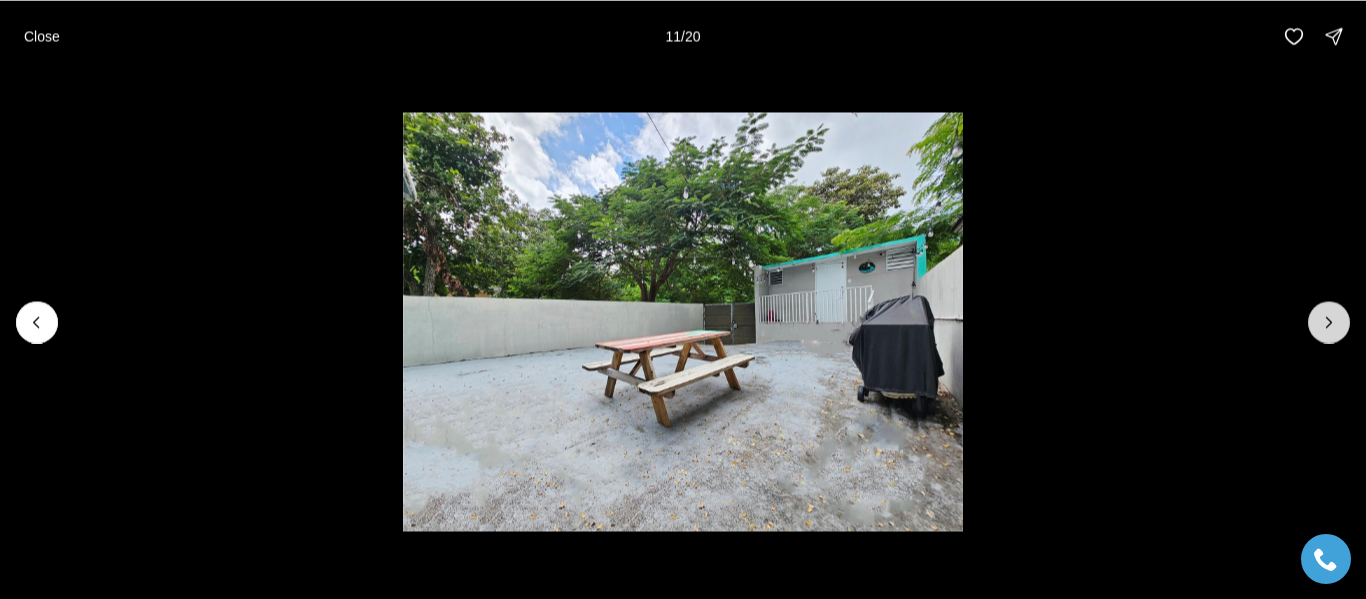 click at bounding box center (1329, 322) 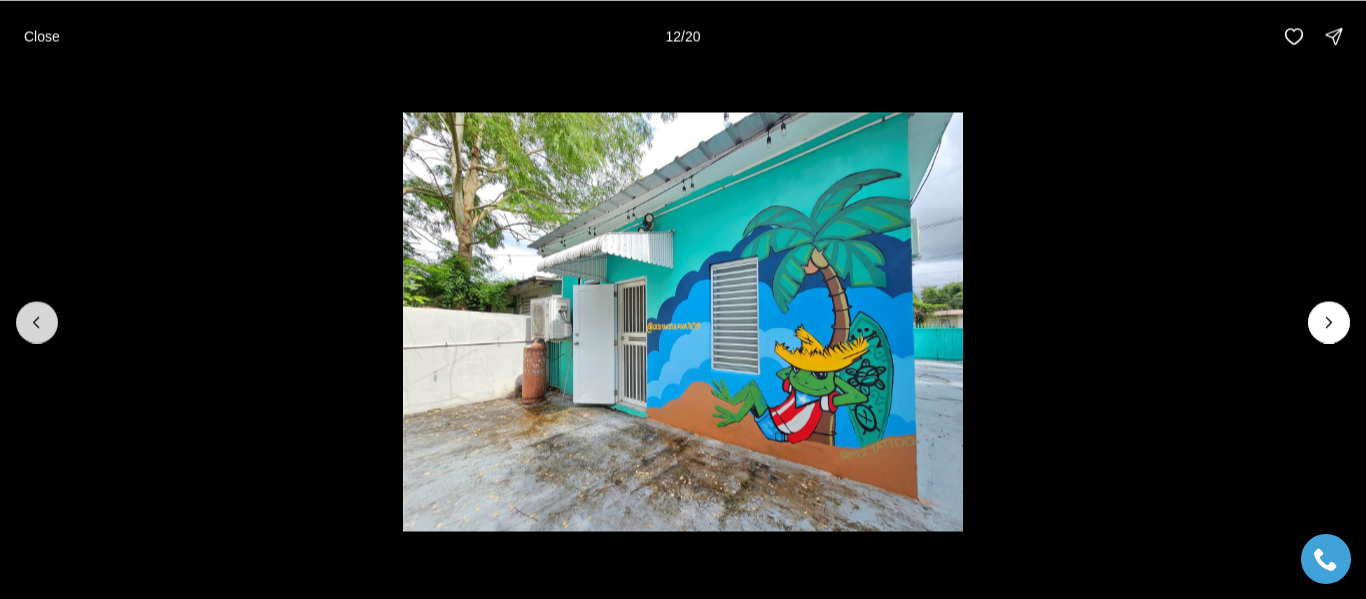 click at bounding box center (37, 322) 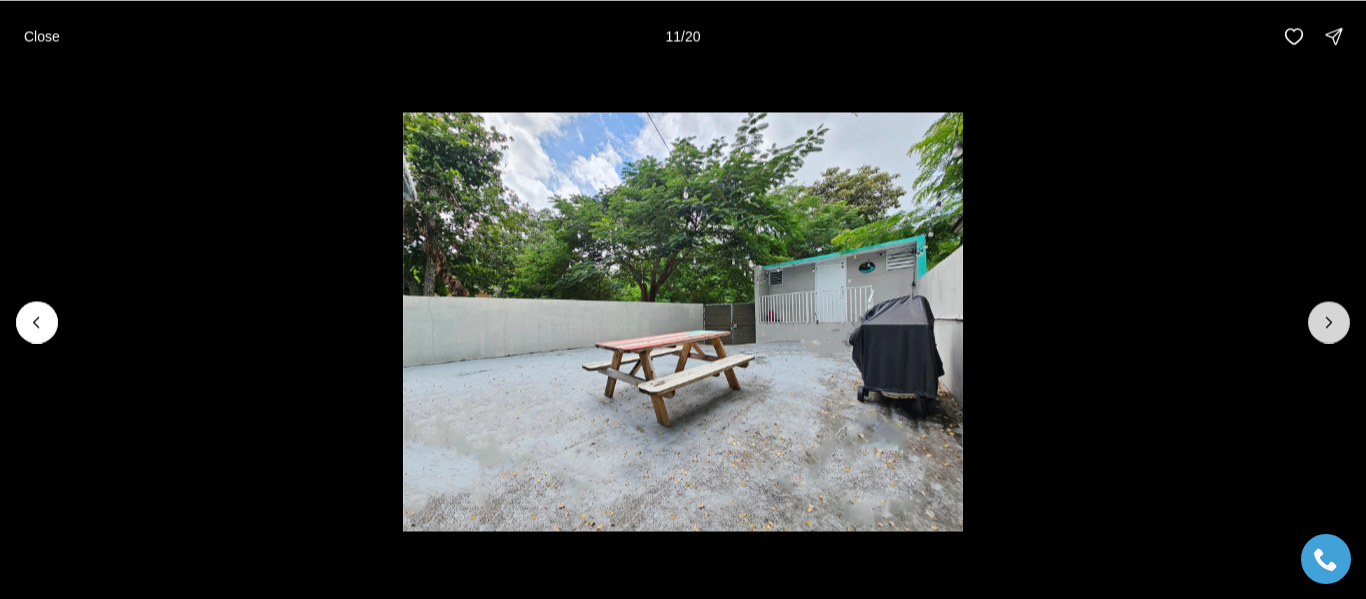 click at bounding box center (1329, 322) 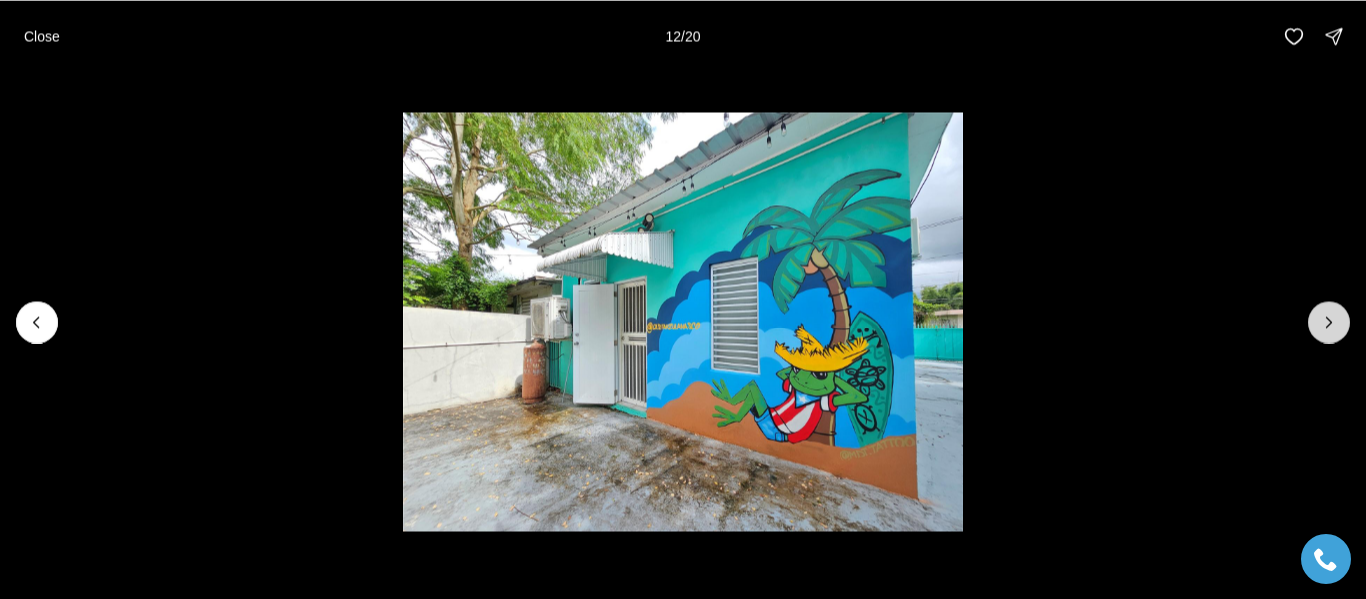 click at bounding box center (1329, 322) 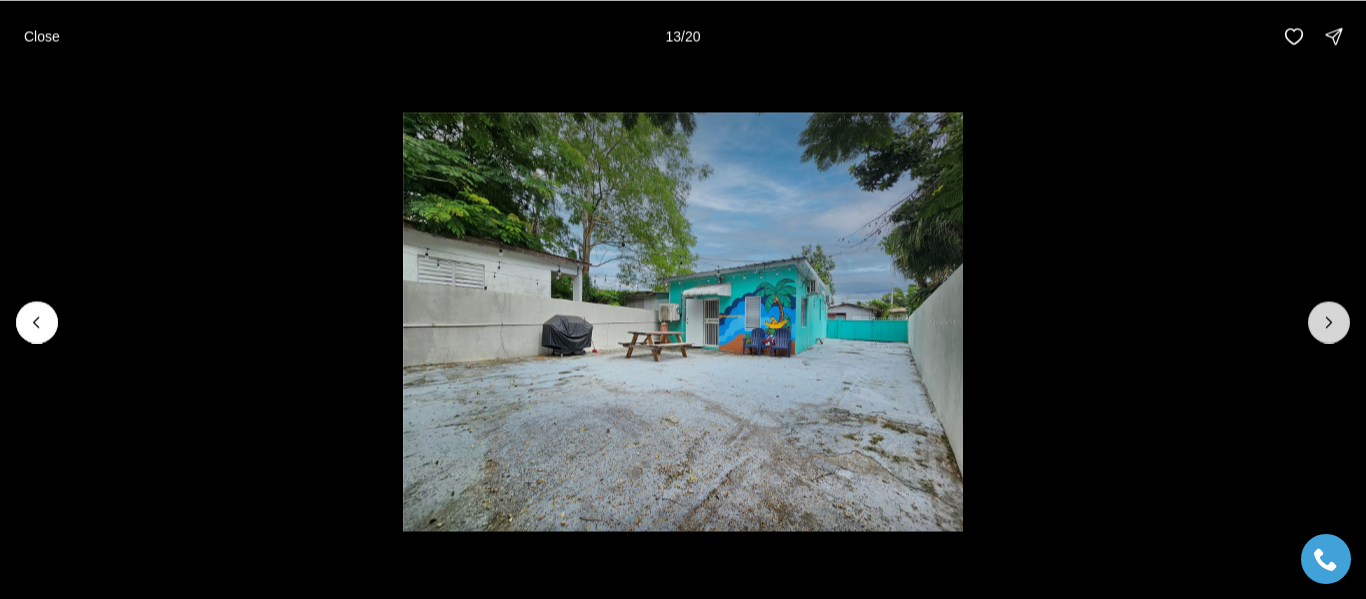 click at bounding box center [1329, 322] 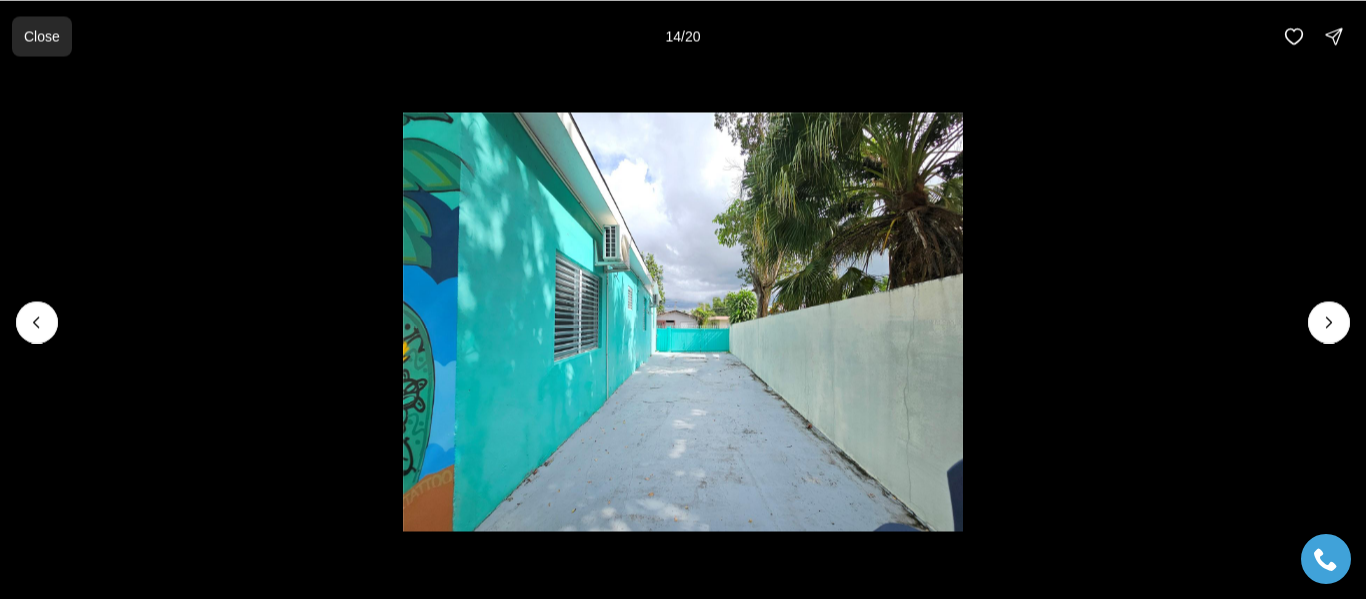 click on "Close" at bounding box center (42, 36) 